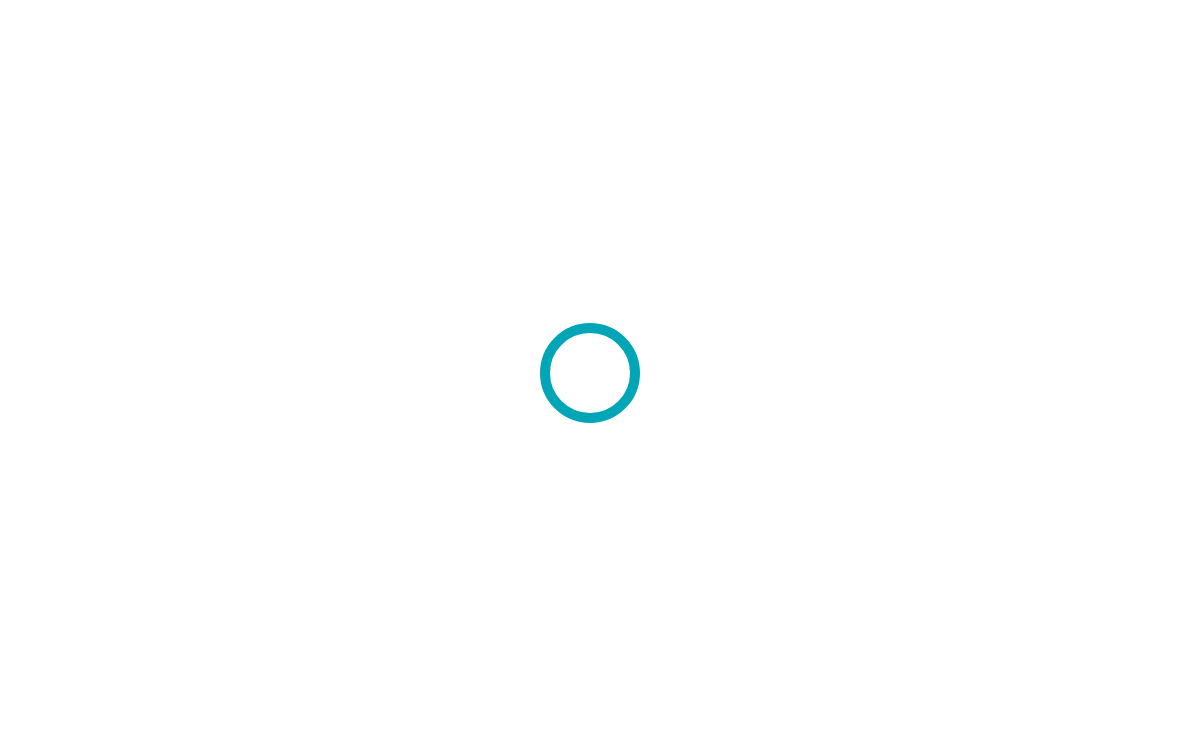 scroll, scrollTop: 0, scrollLeft: 0, axis: both 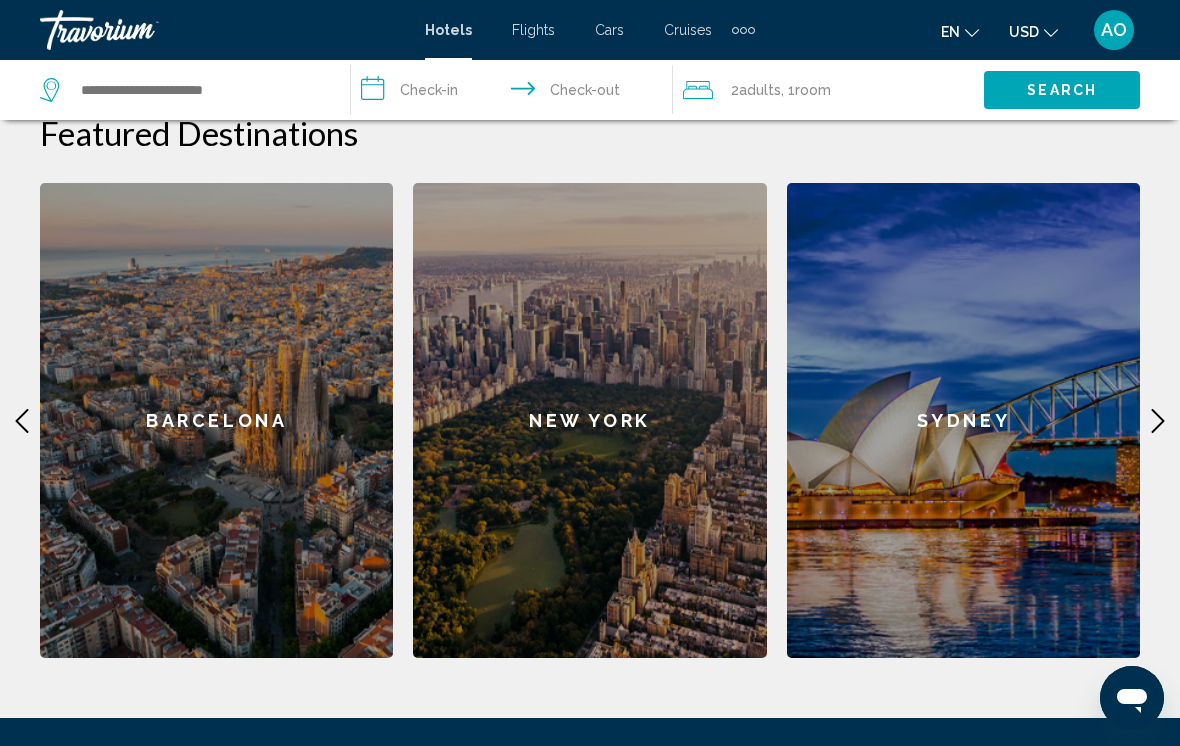 click on "Sydney" at bounding box center [963, 420] 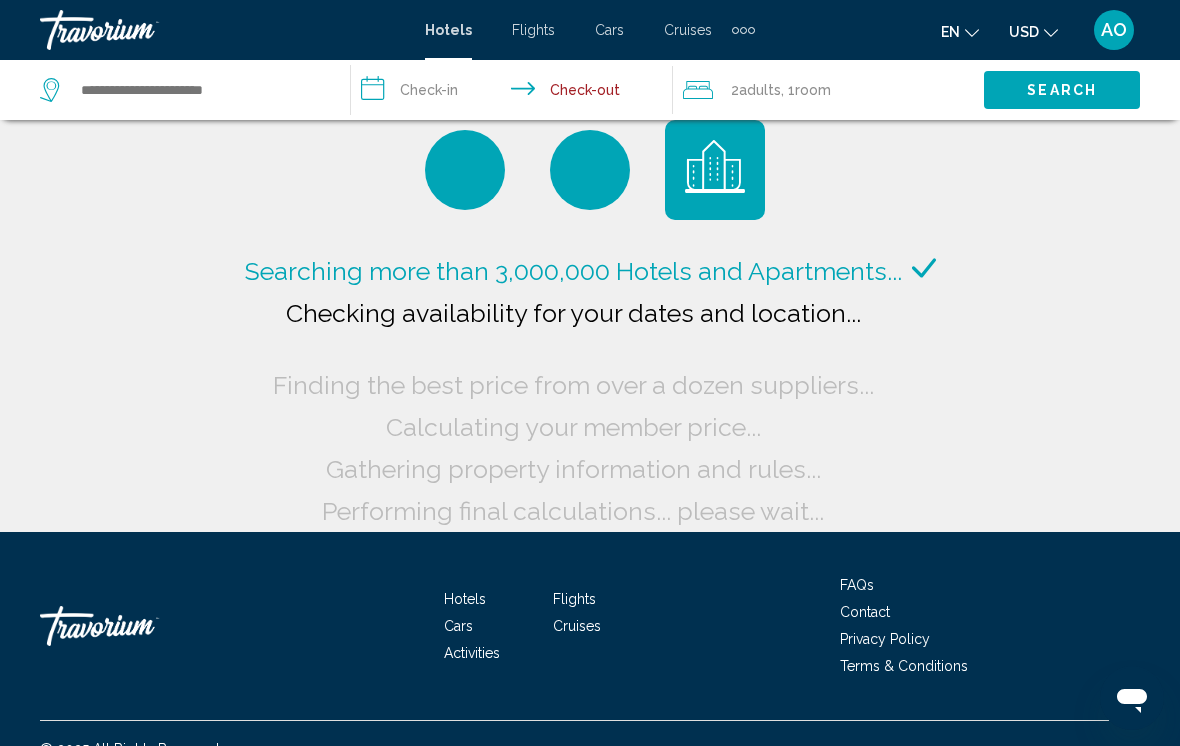 scroll, scrollTop: 0, scrollLeft: 0, axis: both 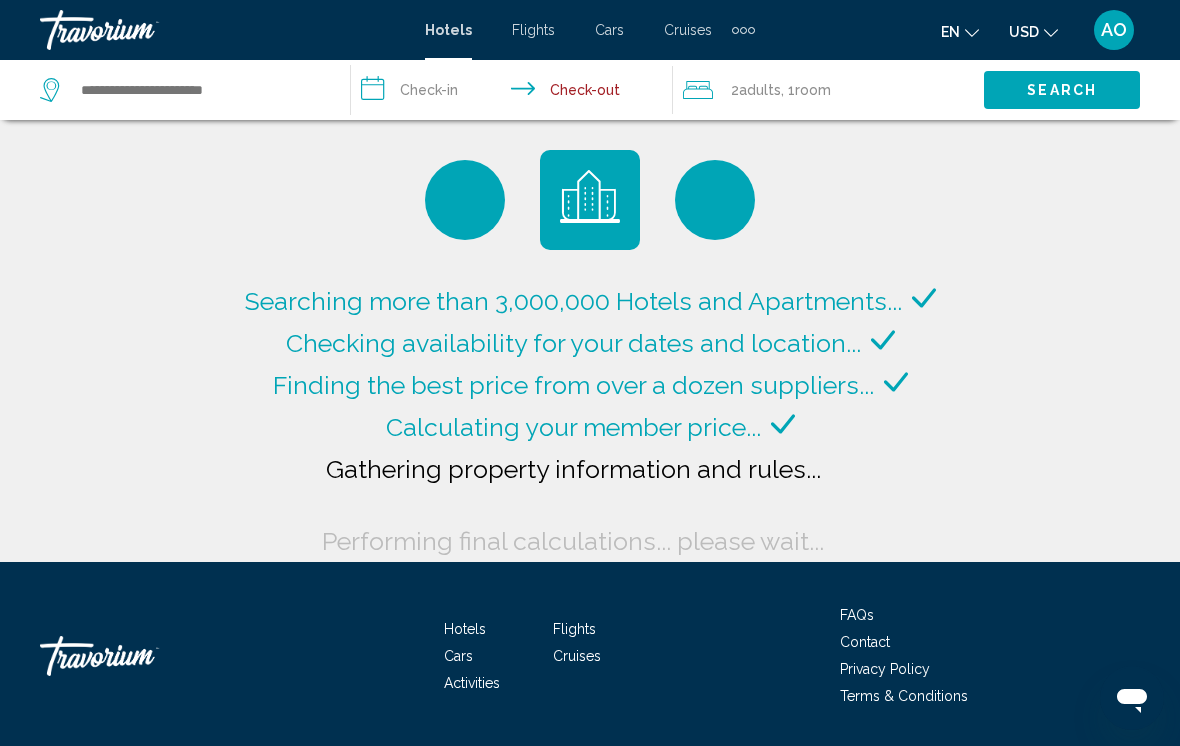 type on "**********" 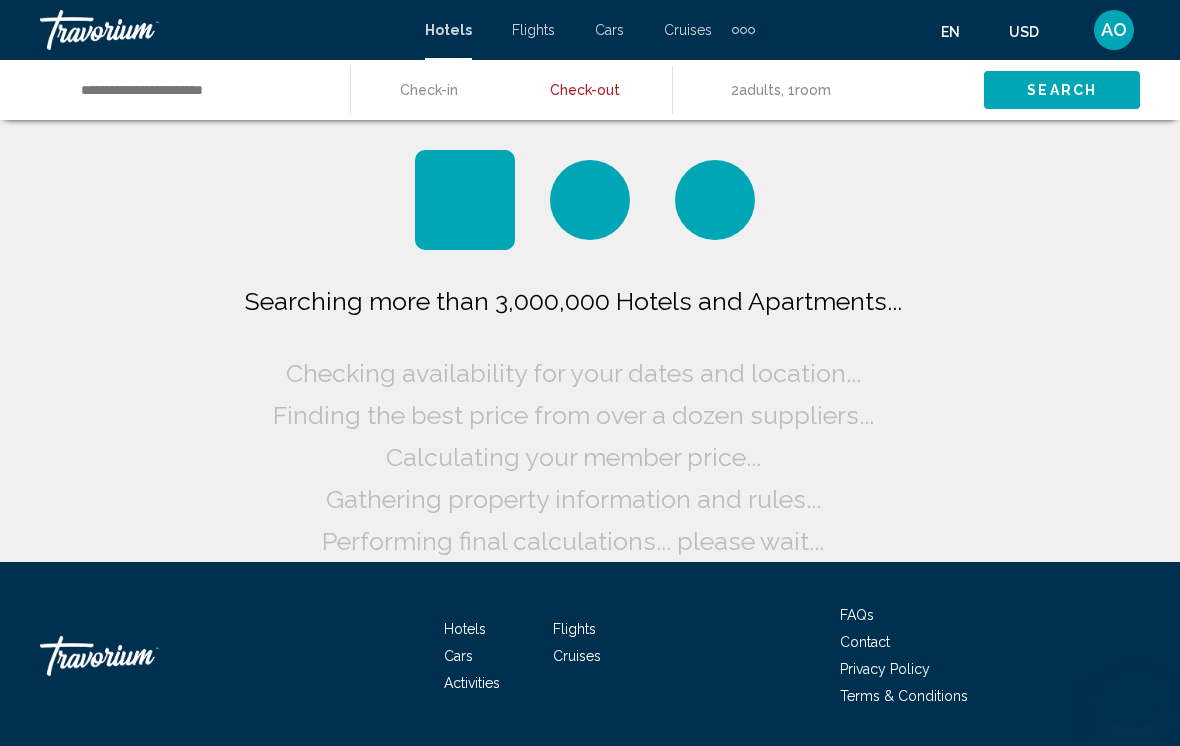 scroll, scrollTop: 0, scrollLeft: 0, axis: both 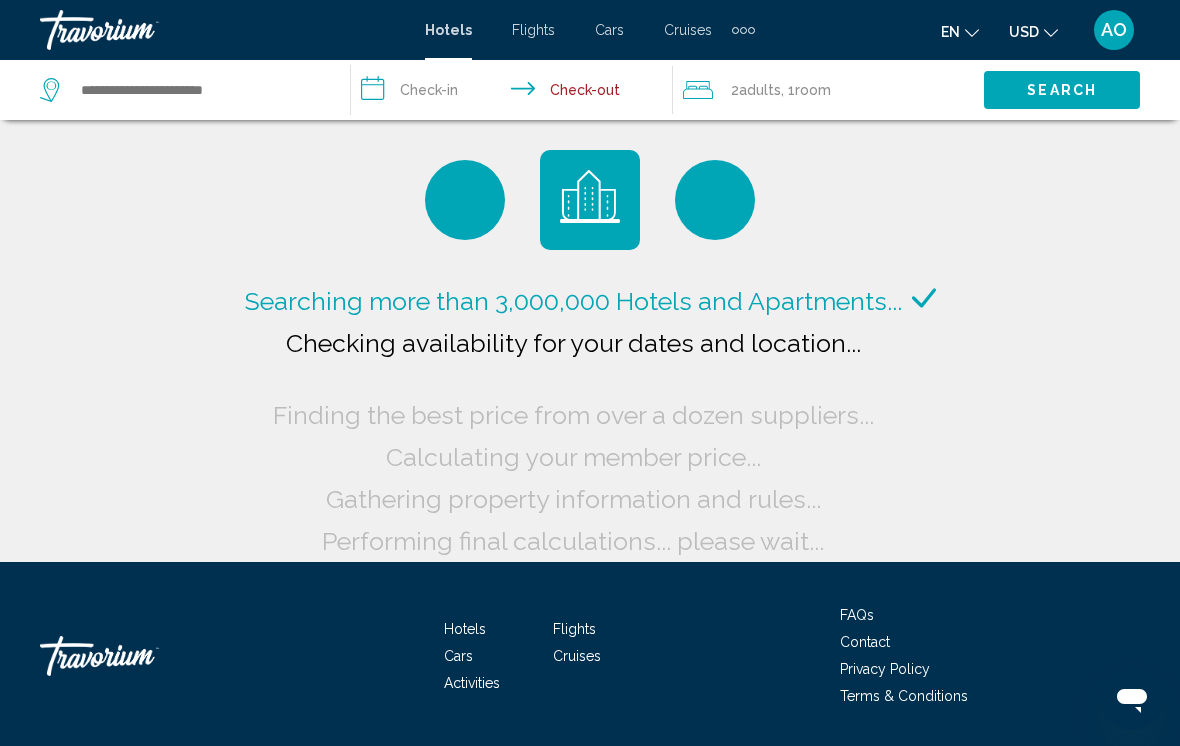 click on "AO" at bounding box center [1114, 30] 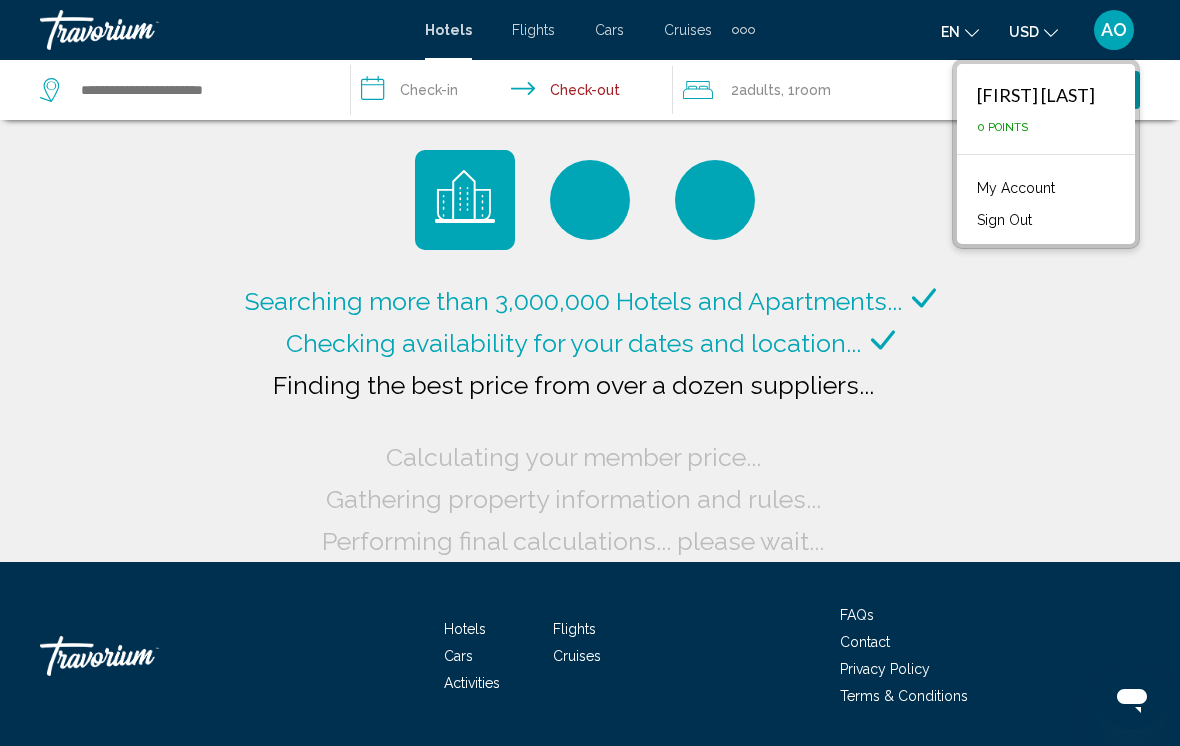 click on "[FIRST] [LAST]" at bounding box center [1036, 95] 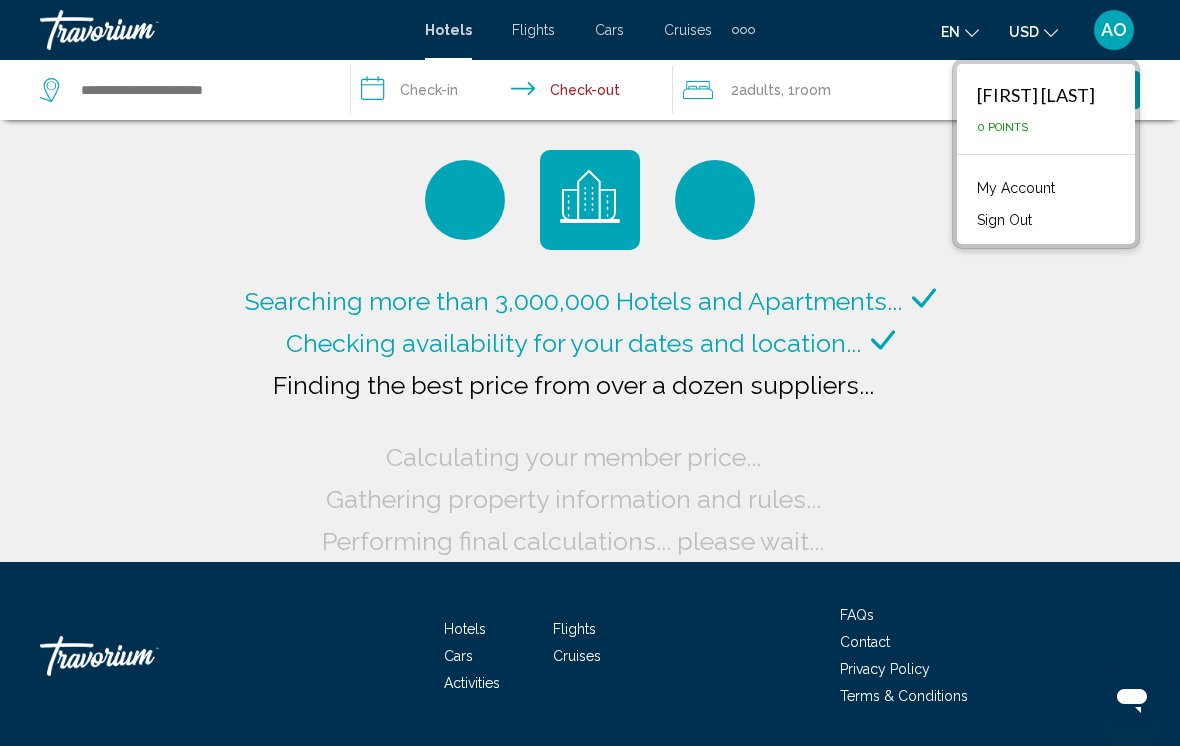 click on "[FIRST] [LAST]" at bounding box center (1036, 95) 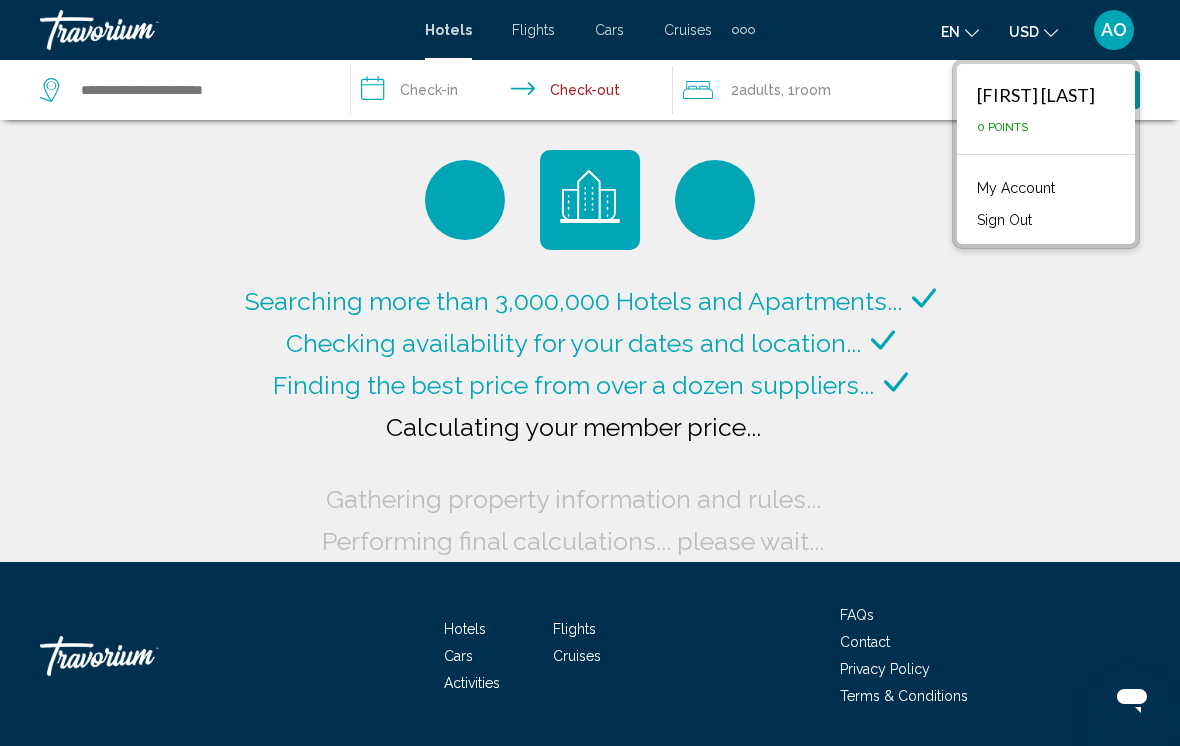 click on "0  Points" at bounding box center [1002, 127] 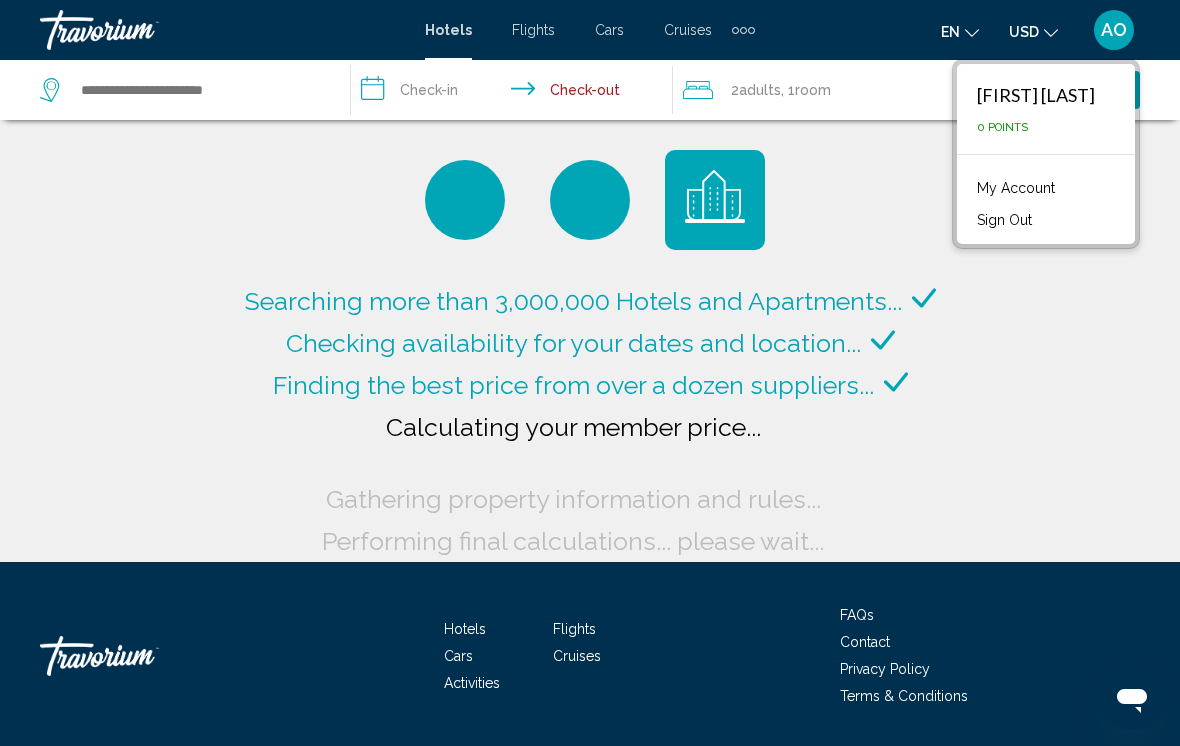 type on "**********" 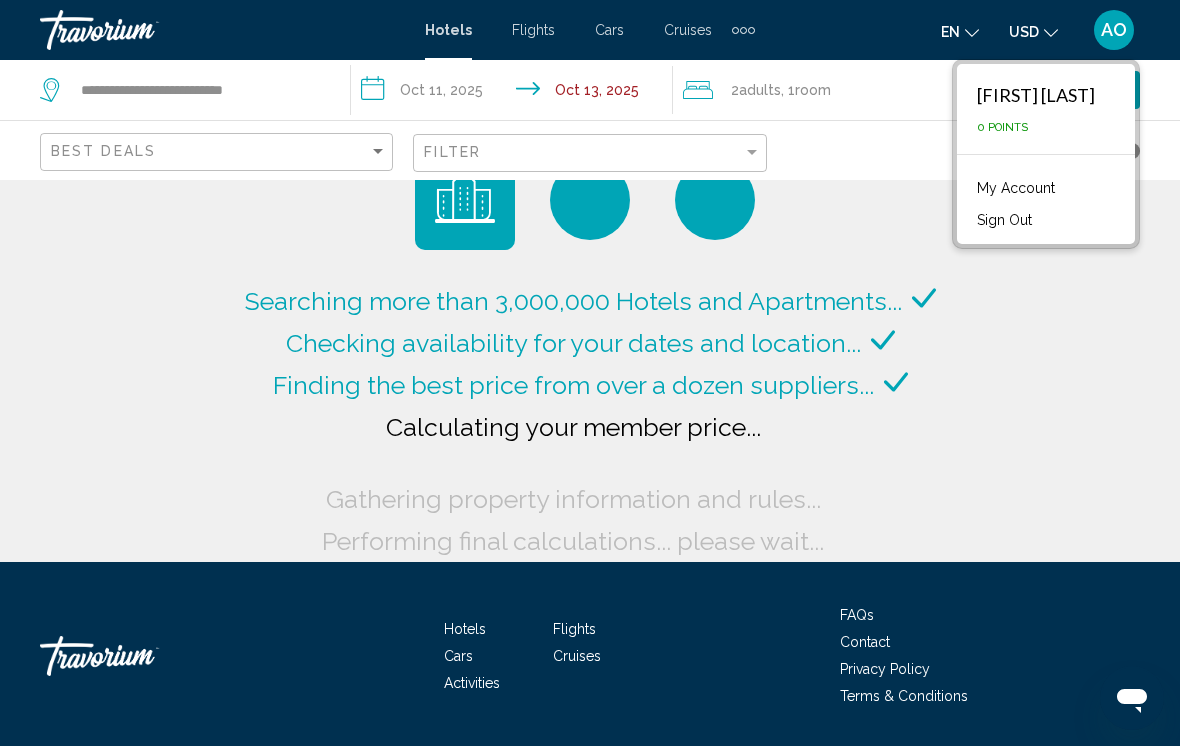 click on "Searching more than 3,000,000 Hotels and Apartments...
Checking availability for your dates and location..." 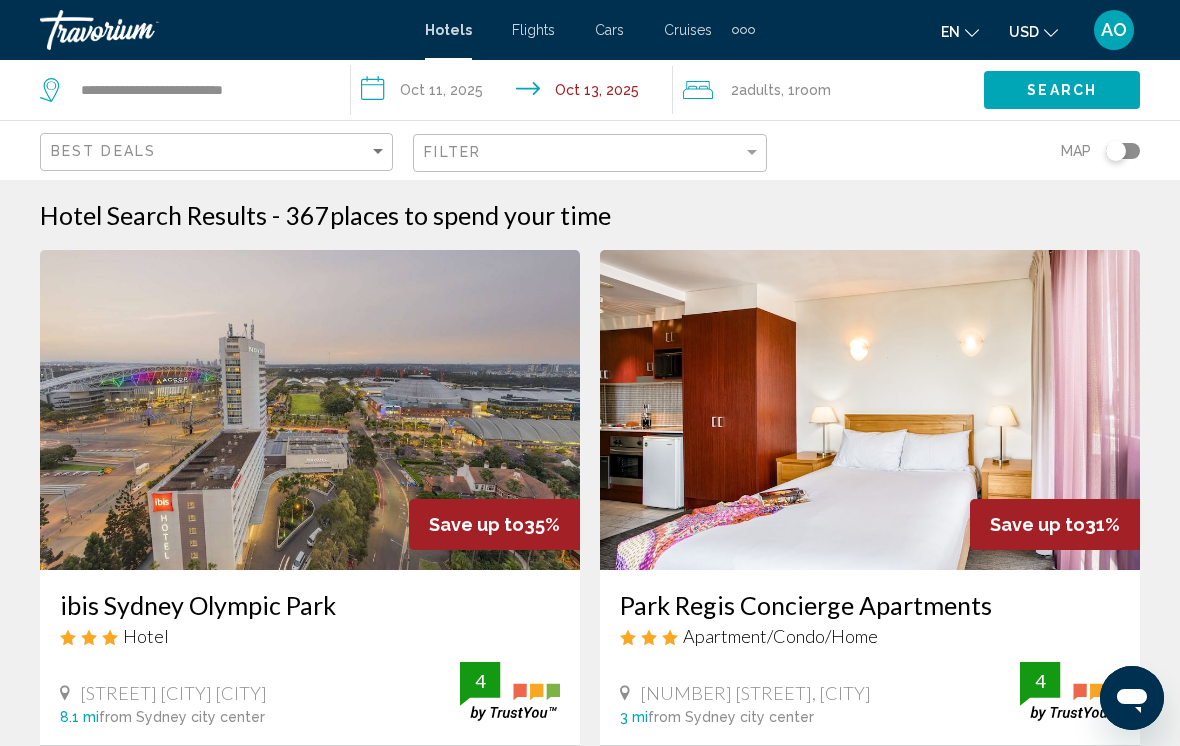 click at bounding box center [140, 30] 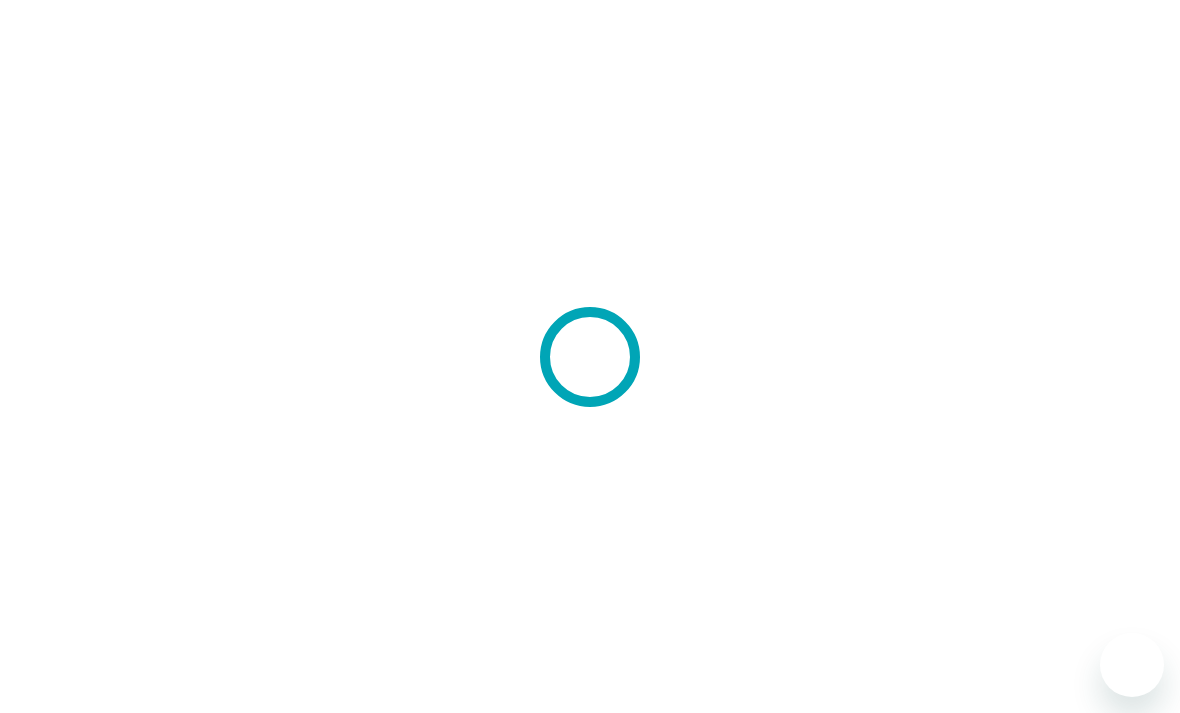 scroll, scrollTop: 0, scrollLeft: 0, axis: both 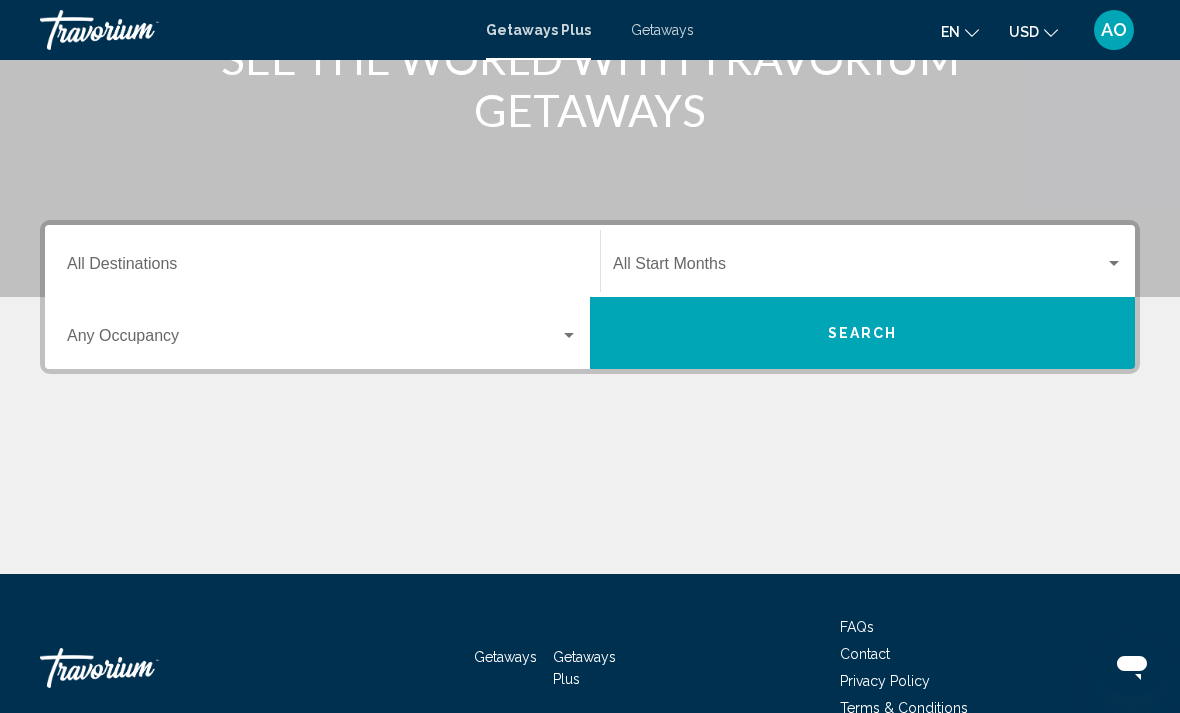 click at bounding box center [313, 340] 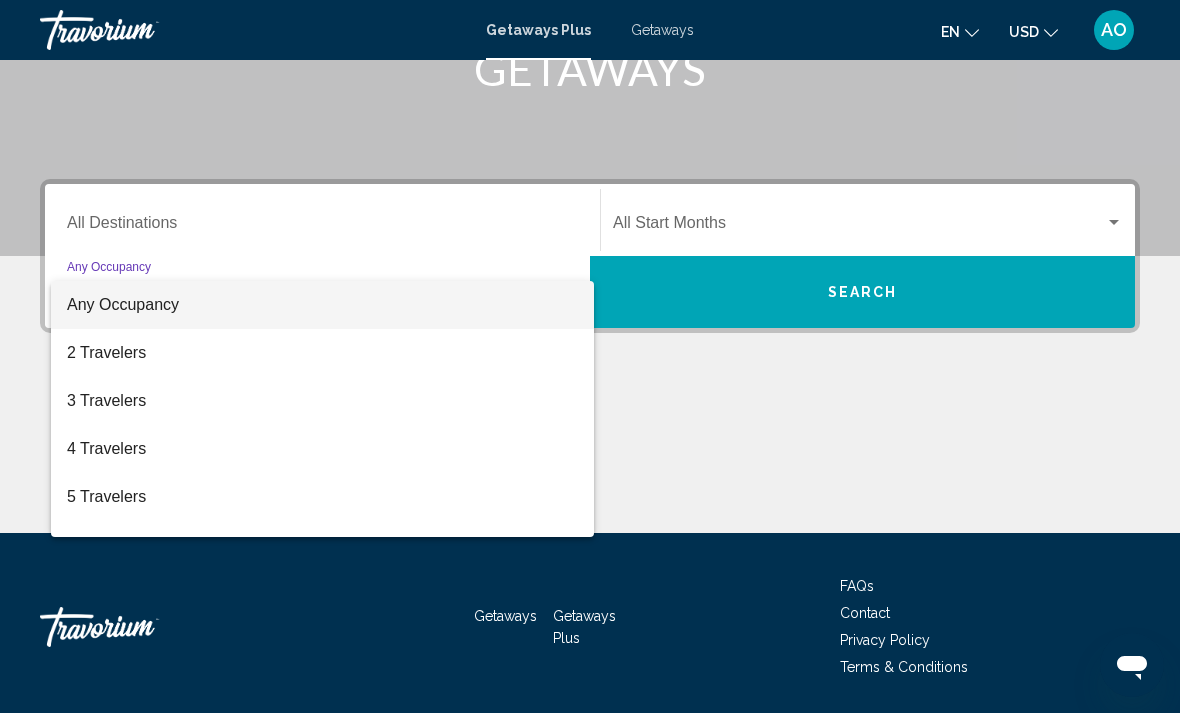 scroll, scrollTop: 345, scrollLeft: 0, axis: vertical 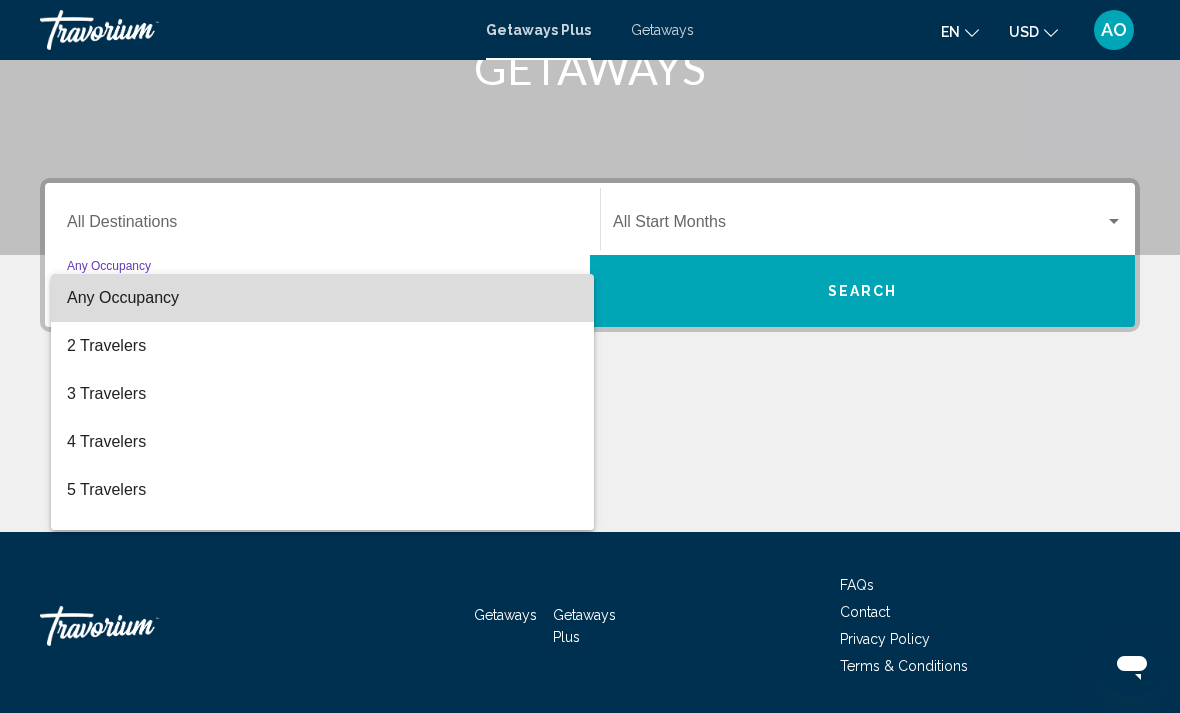click on "Any Occupancy" at bounding box center (322, 298) 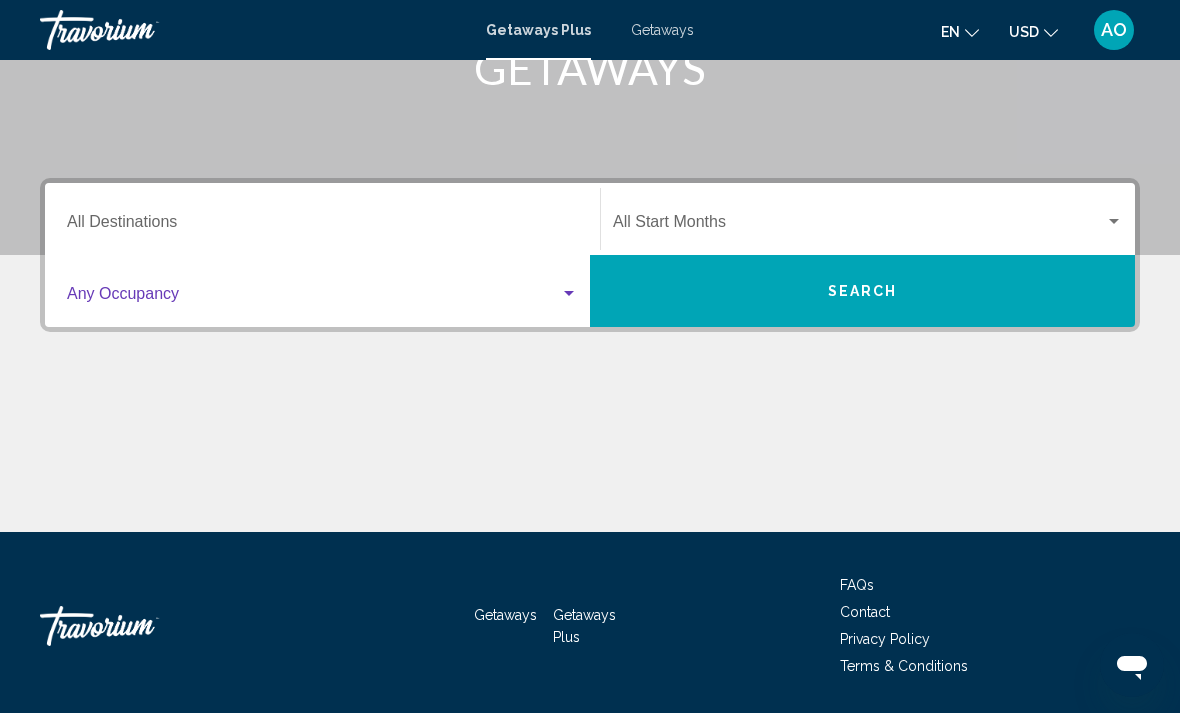 click on "Destination All Destinations" at bounding box center [322, 226] 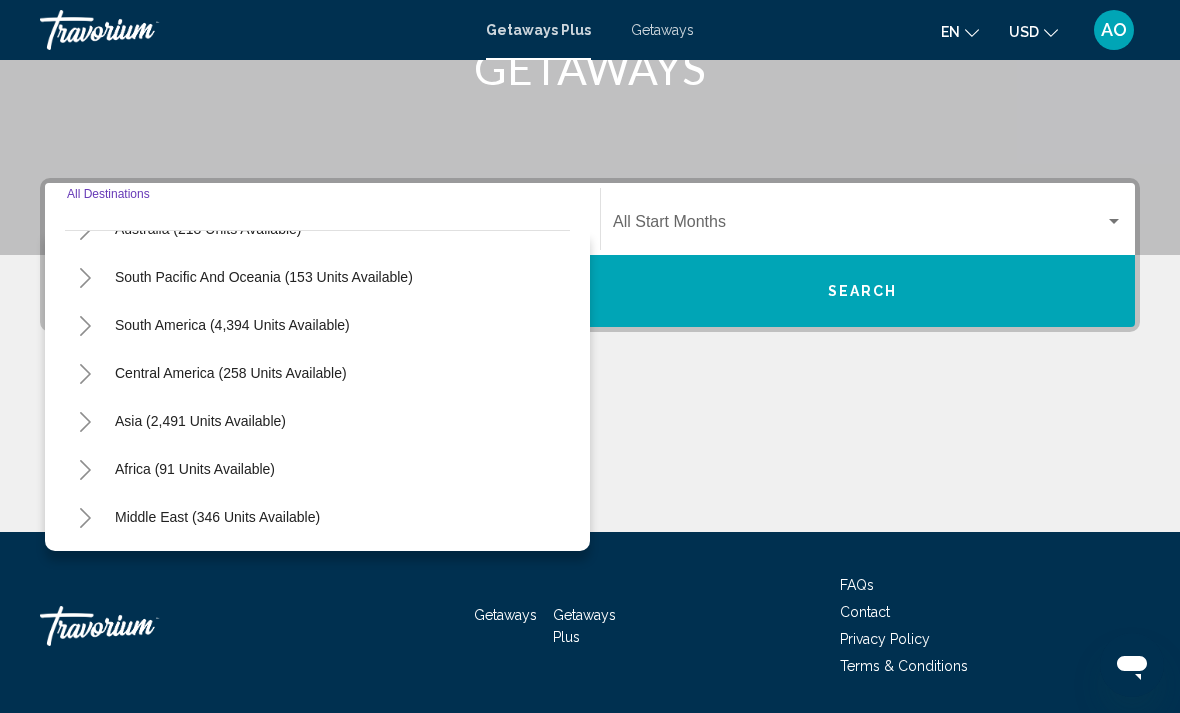 scroll, scrollTop: 324, scrollLeft: 0, axis: vertical 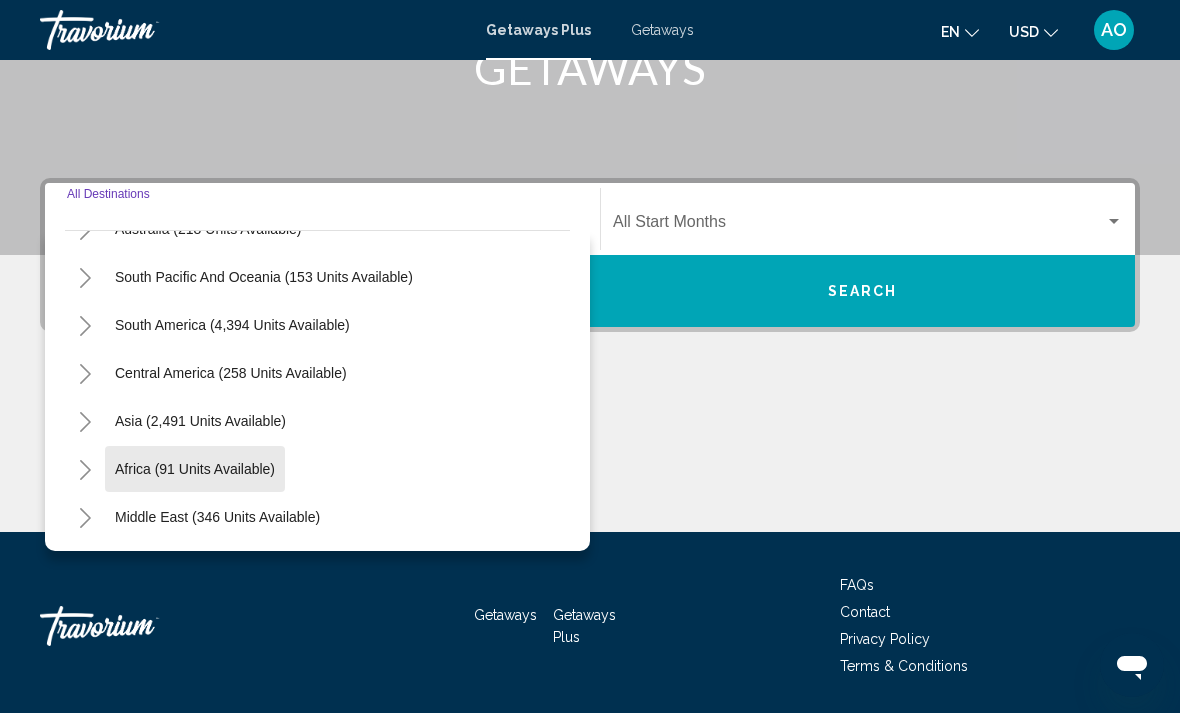 click on "Africa (91 units available)" at bounding box center (217, 517) 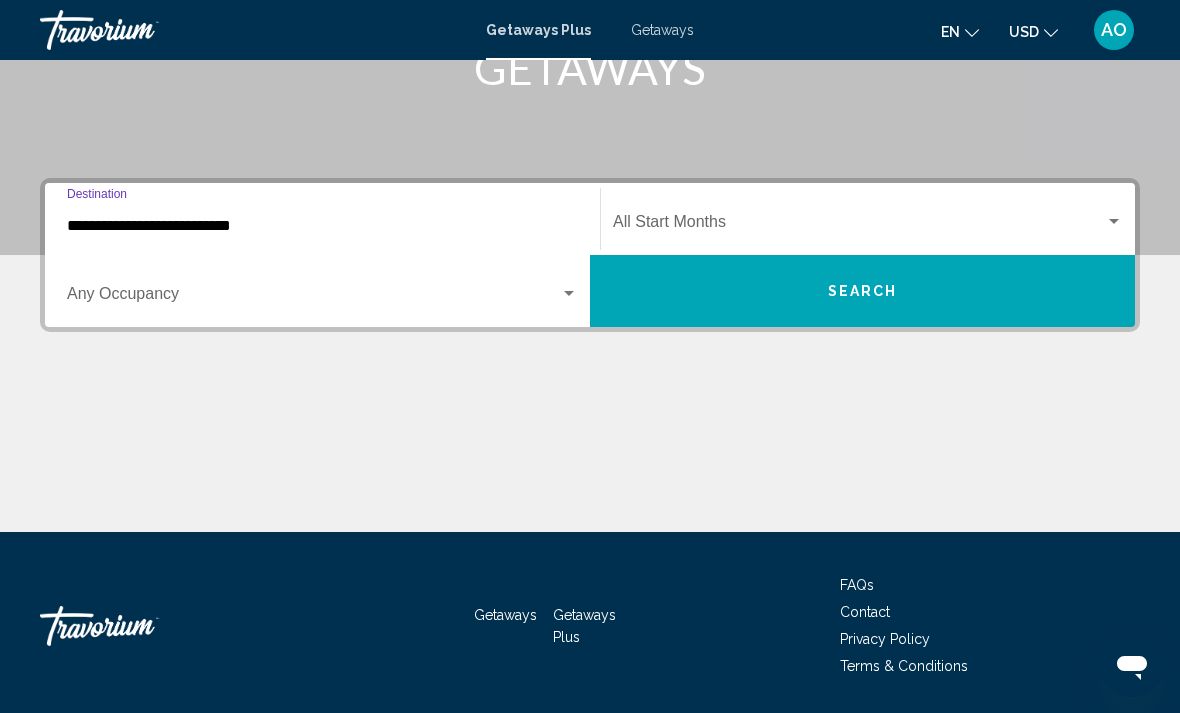 click on "Search" at bounding box center (863, 292) 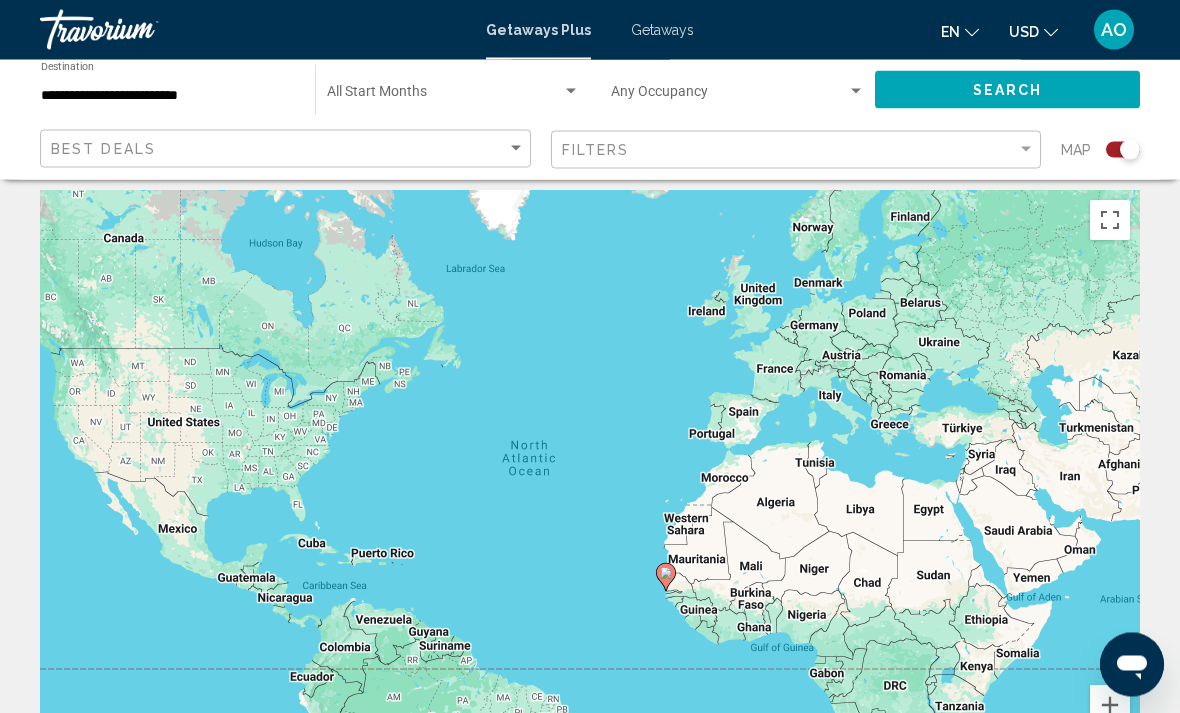 scroll, scrollTop: 0, scrollLeft: 0, axis: both 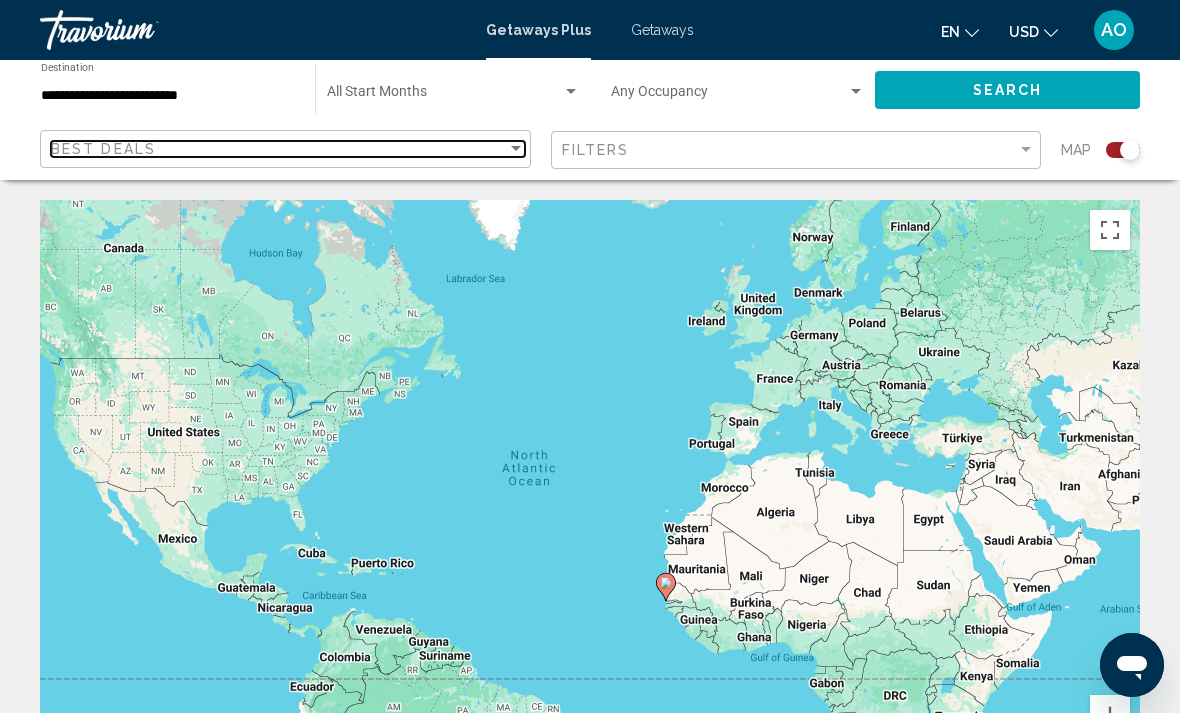 click on "Best Deals" at bounding box center [279, 149] 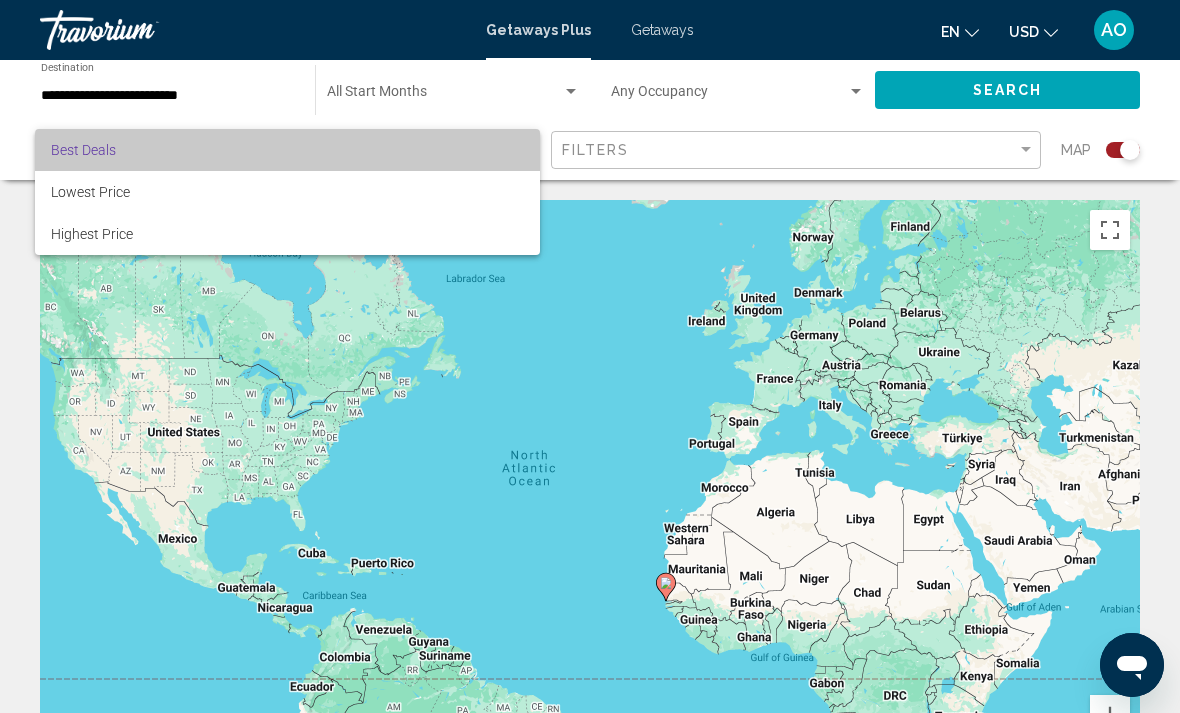 click on "Best Deals" at bounding box center (287, 150) 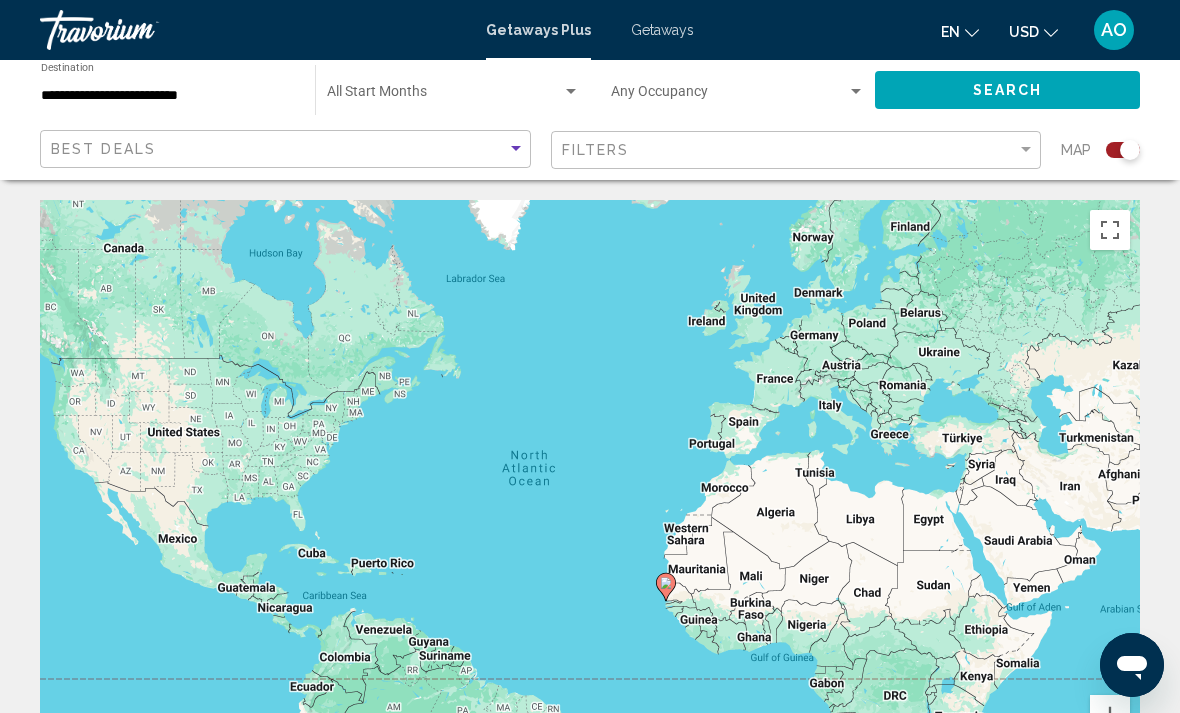 click on "**********" at bounding box center [168, 96] 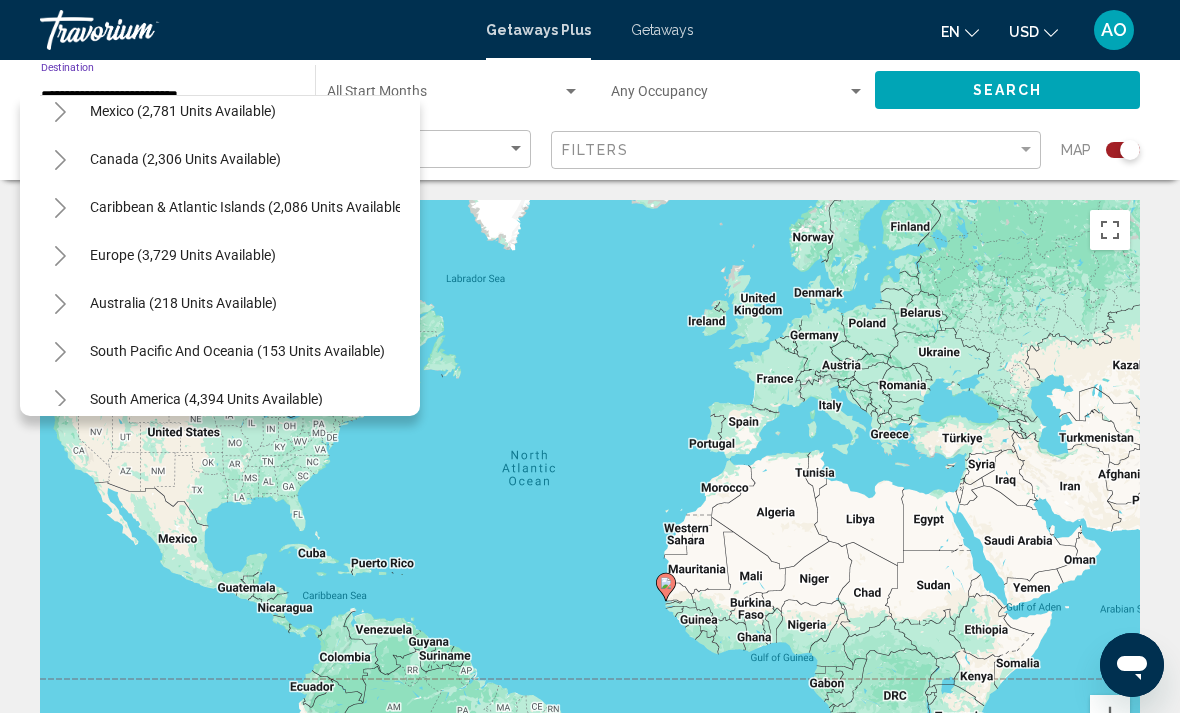 scroll, scrollTop: 114, scrollLeft: 0, axis: vertical 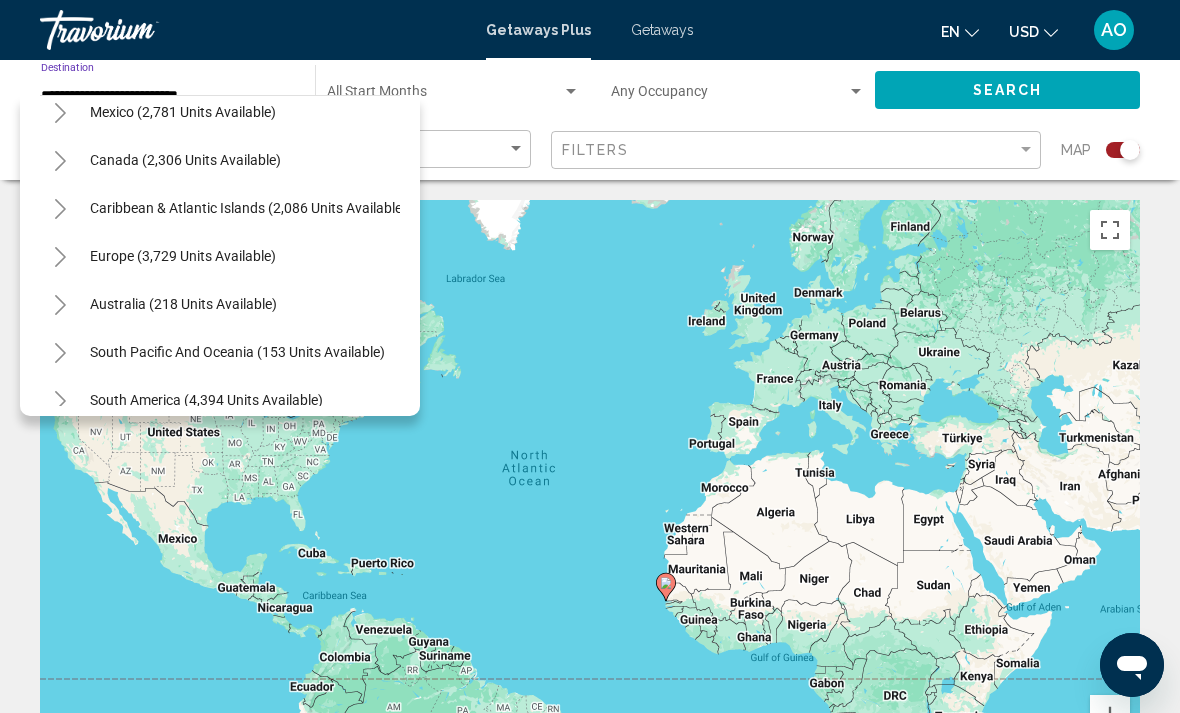 click on "Europe (3,729 units available)" at bounding box center (183, 304) 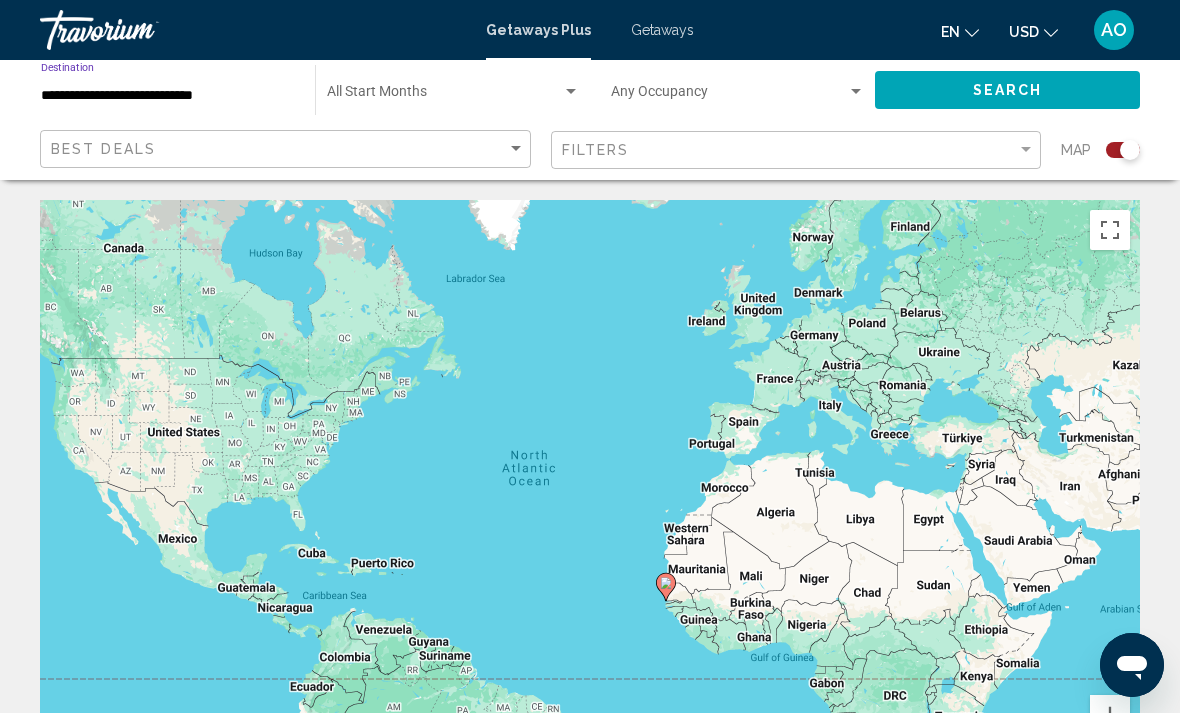 click at bounding box center [444, 96] 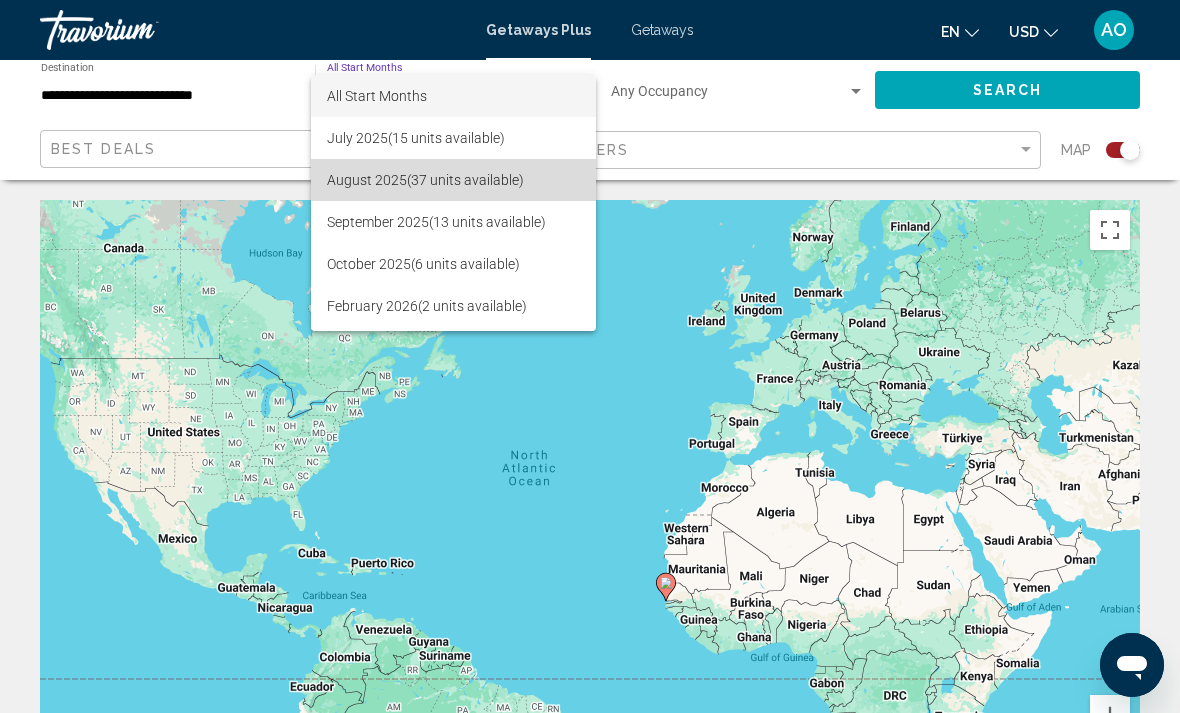 click on "[MONTH] [YEAR]  ([UNITS] units available)" at bounding box center (453, 180) 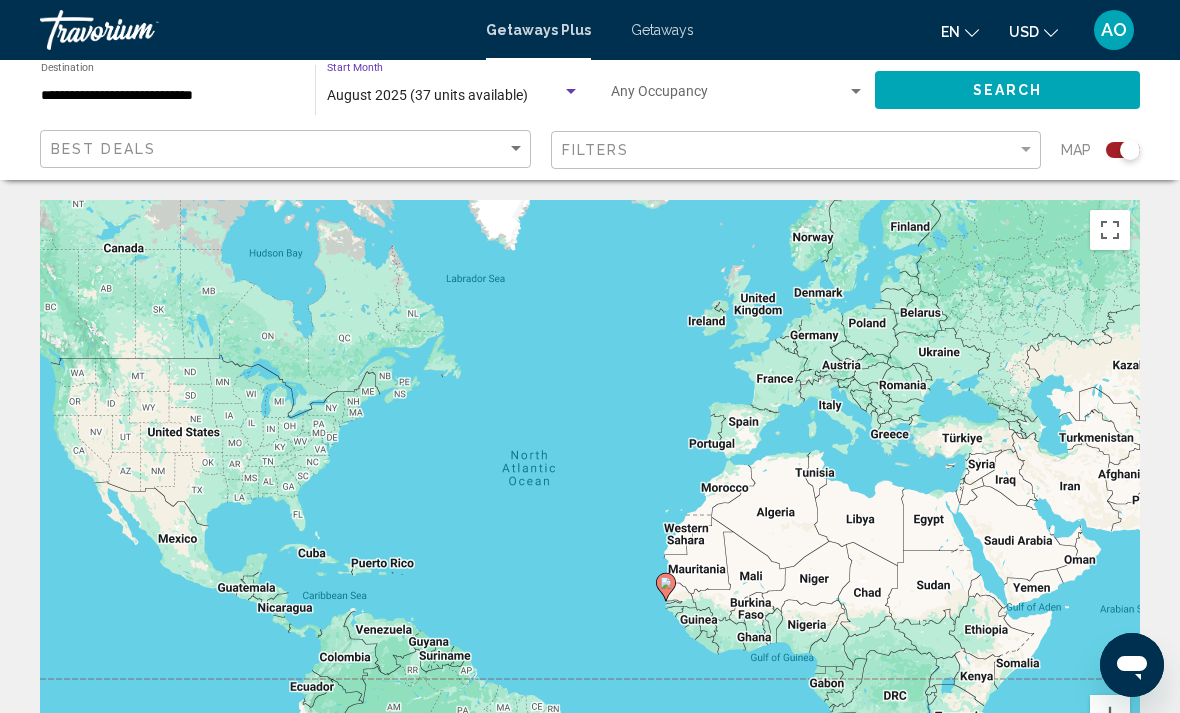 click at bounding box center (729, 96) 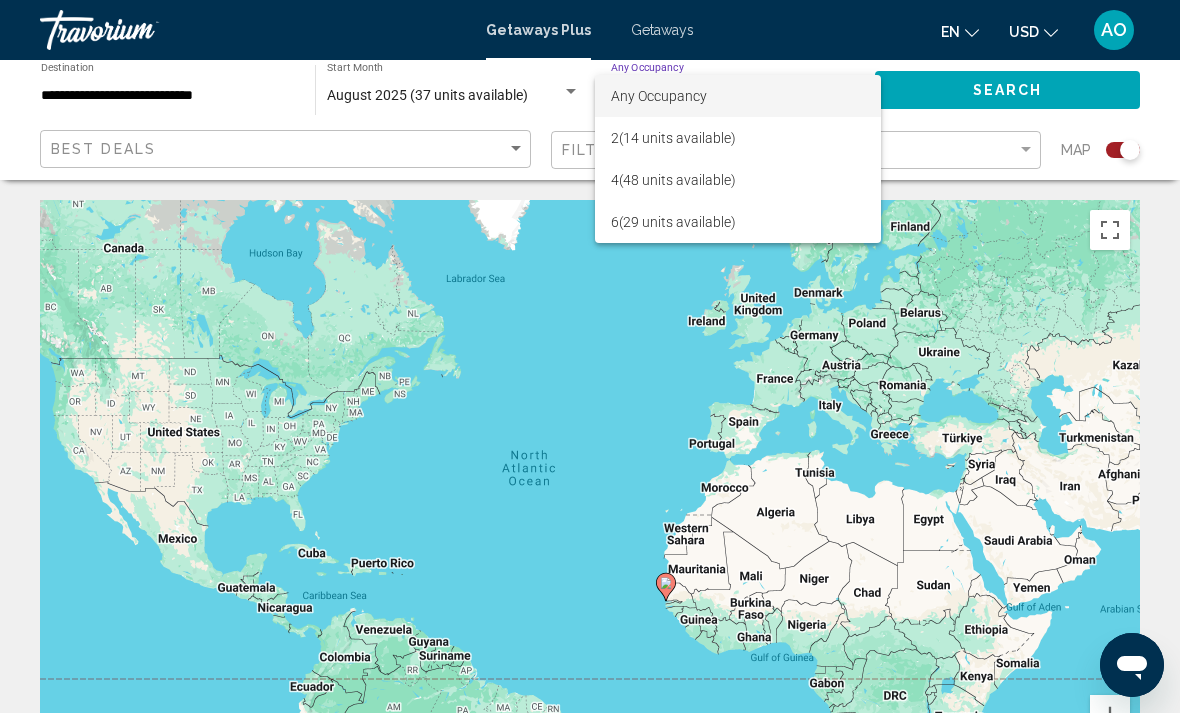 click at bounding box center (590, 356) 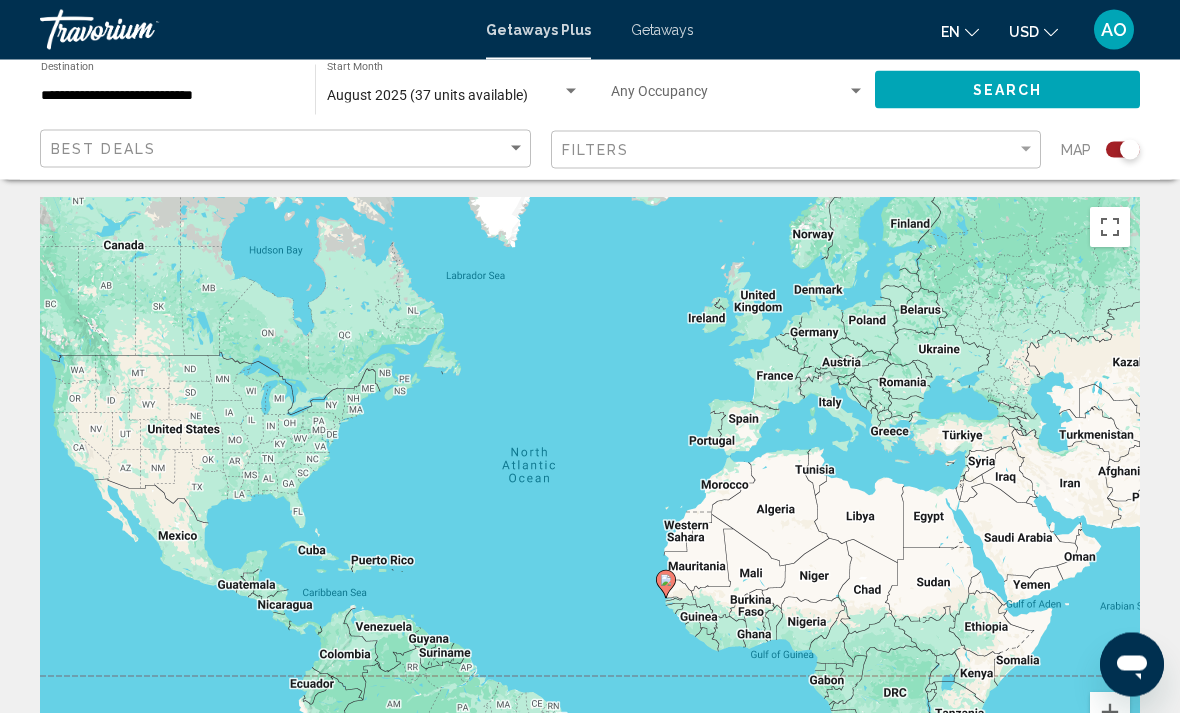 scroll, scrollTop: 4, scrollLeft: 0, axis: vertical 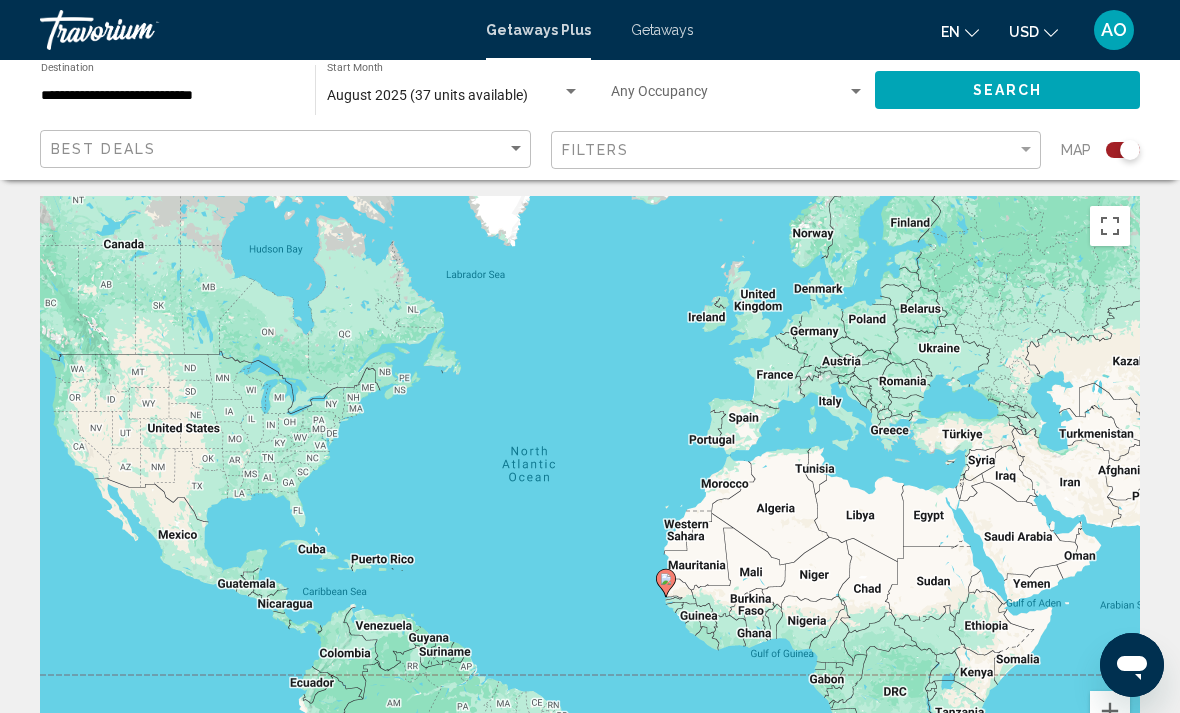 click on "Search" 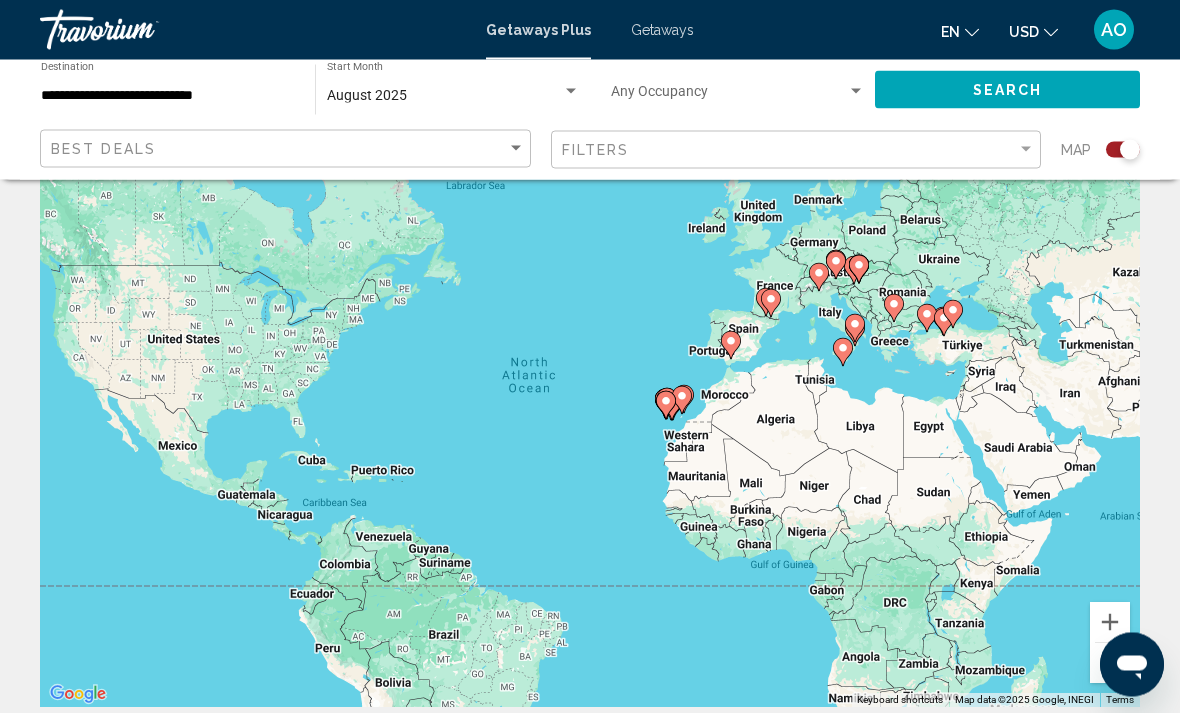 scroll, scrollTop: 93, scrollLeft: 0, axis: vertical 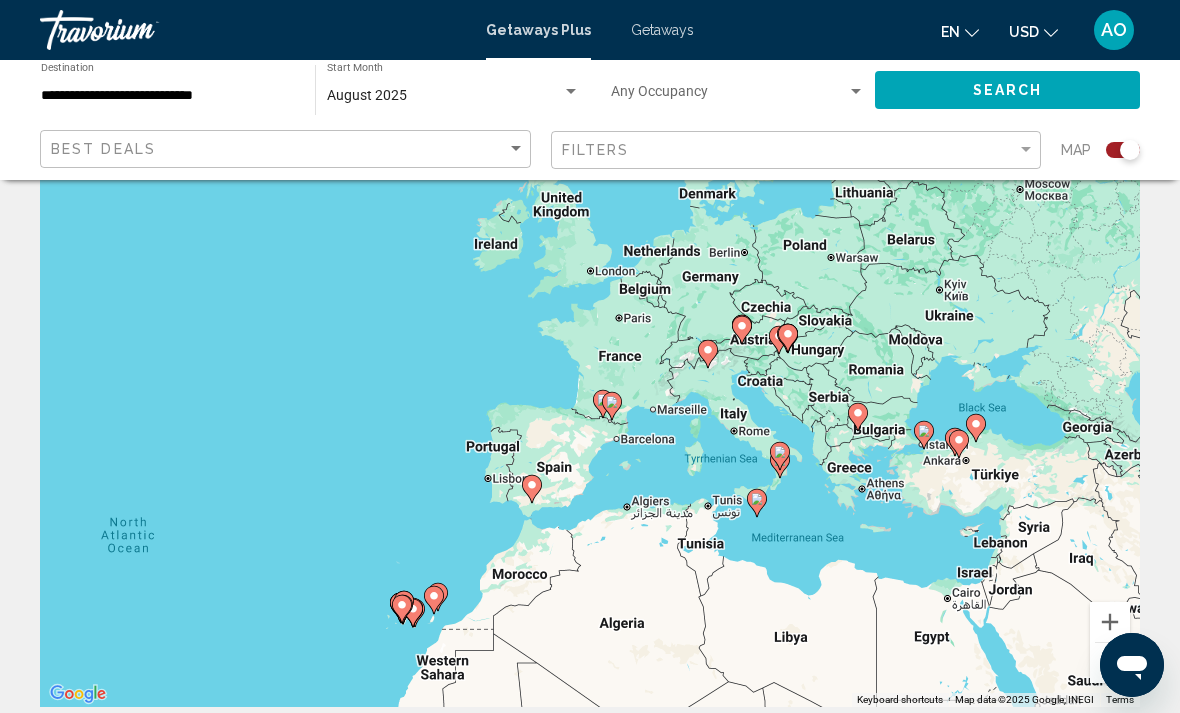 click on "To activate drag with keyboard, press Alt + Enter. Once in keyboard drag state, use the arrow keys to move the marker. To complete the drag, press the Enter key. To cancel, press Escape." at bounding box center [590, 407] 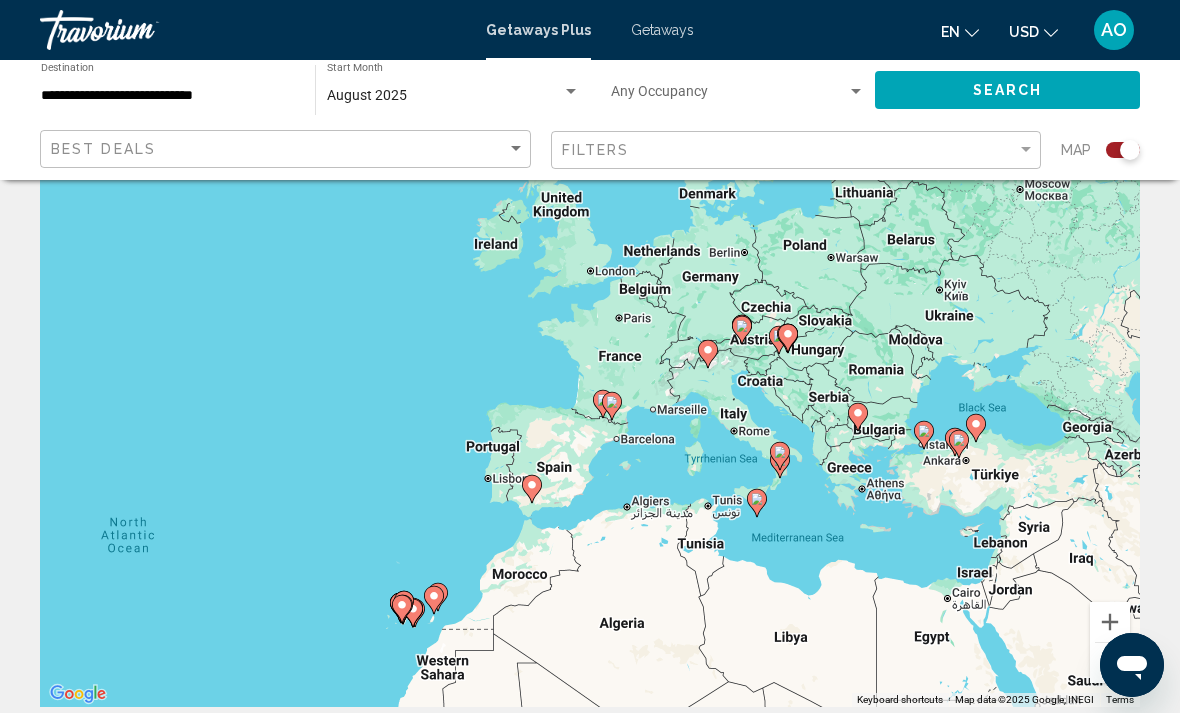 type on "**********" 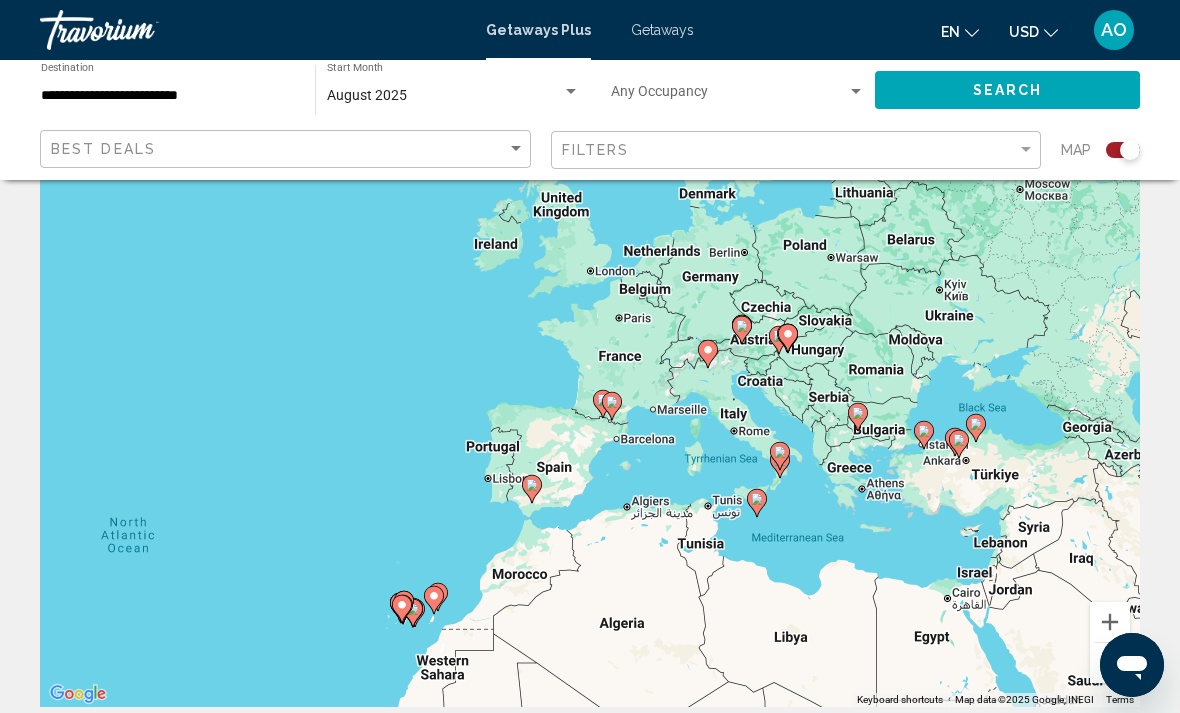 click 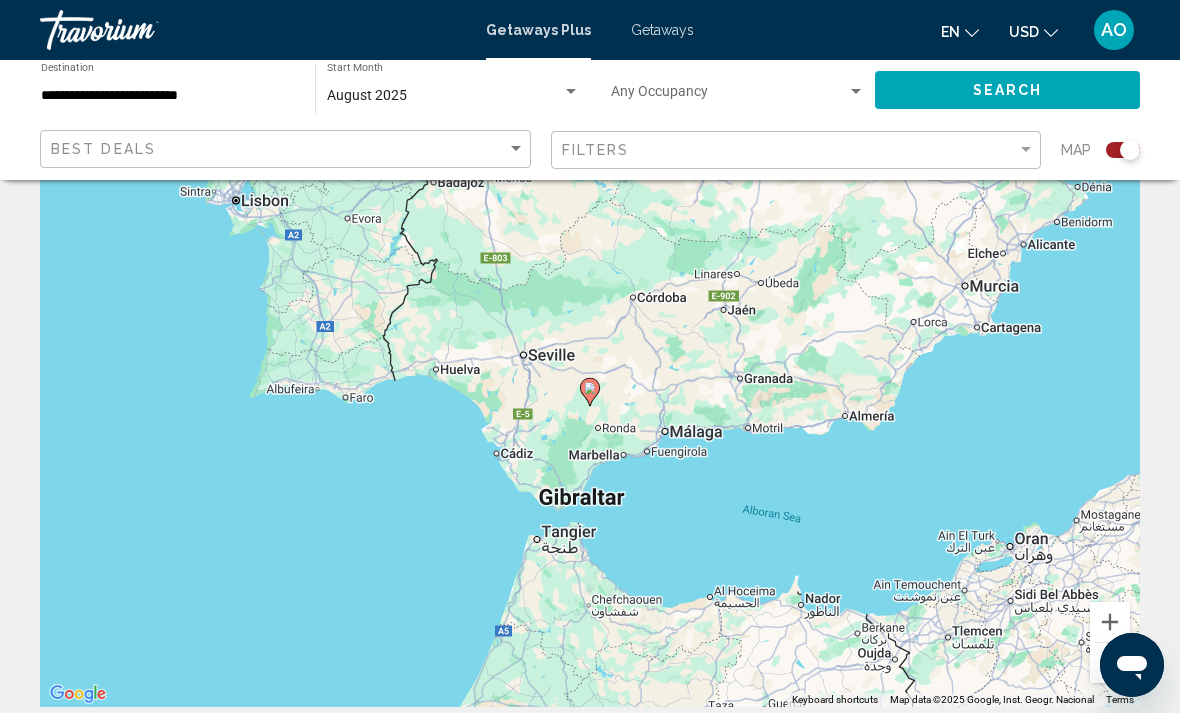 click 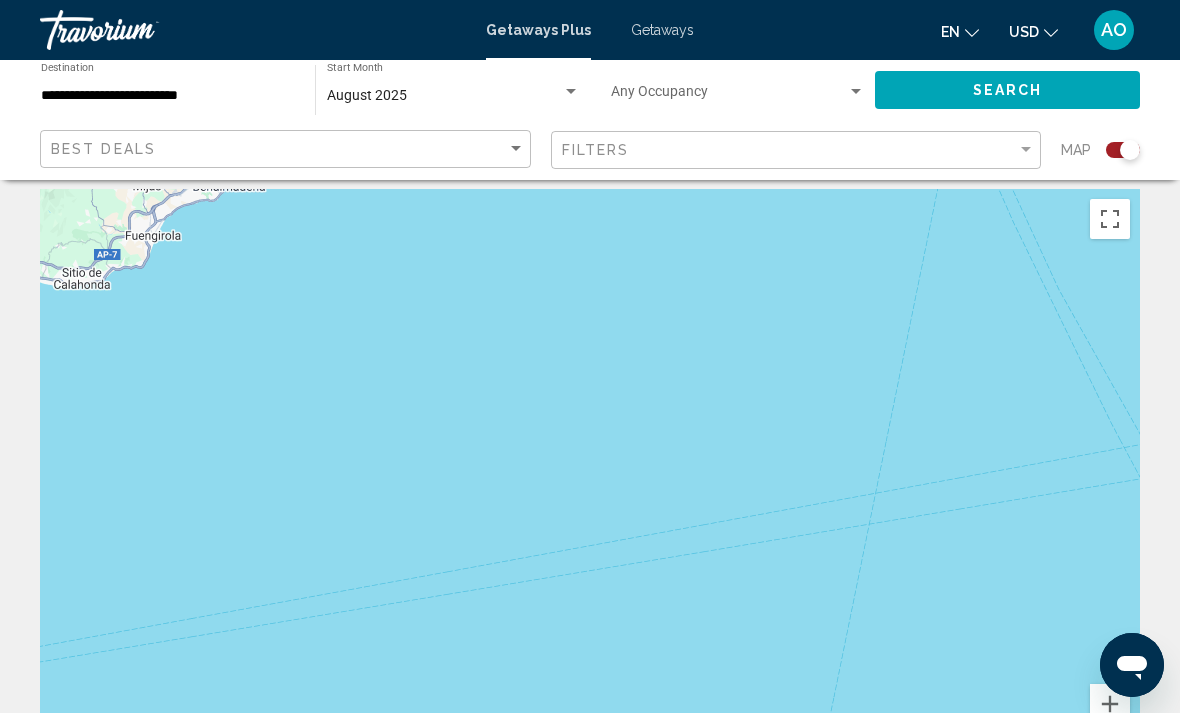 scroll, scrollTop: 0, scrollLeft: 0, axis: both 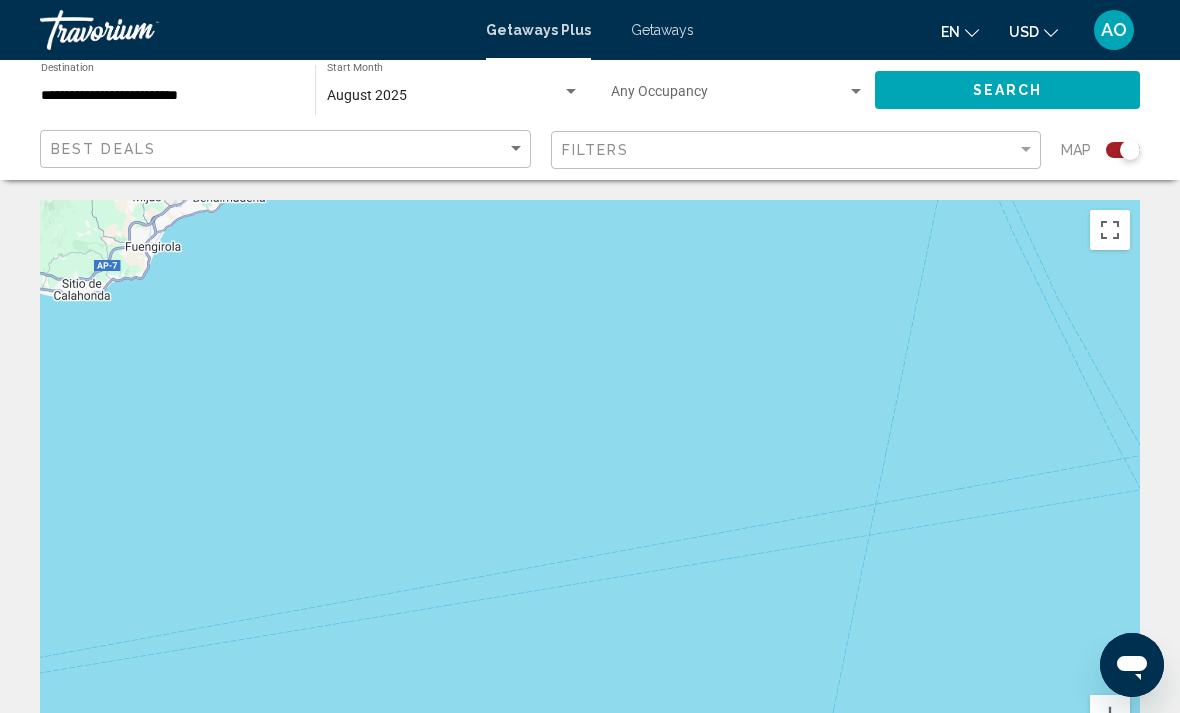 click on "Search" 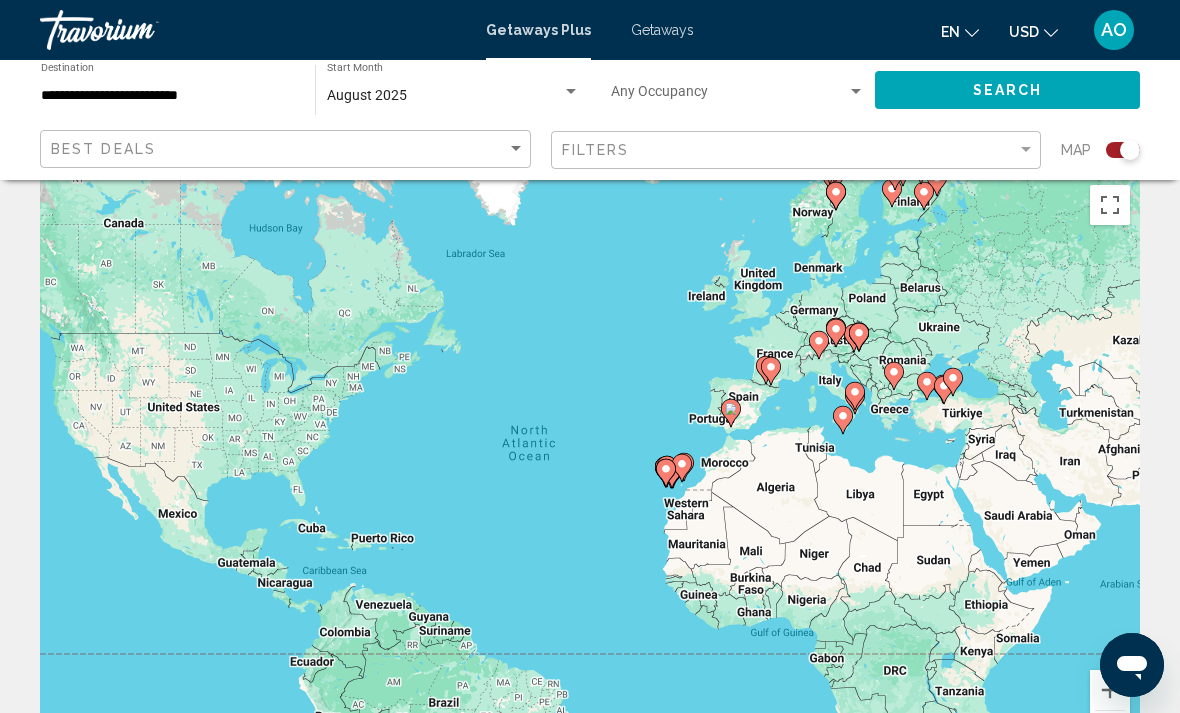 scroll, scrollTop: 27, scrollLeft: 0, axis: vertical 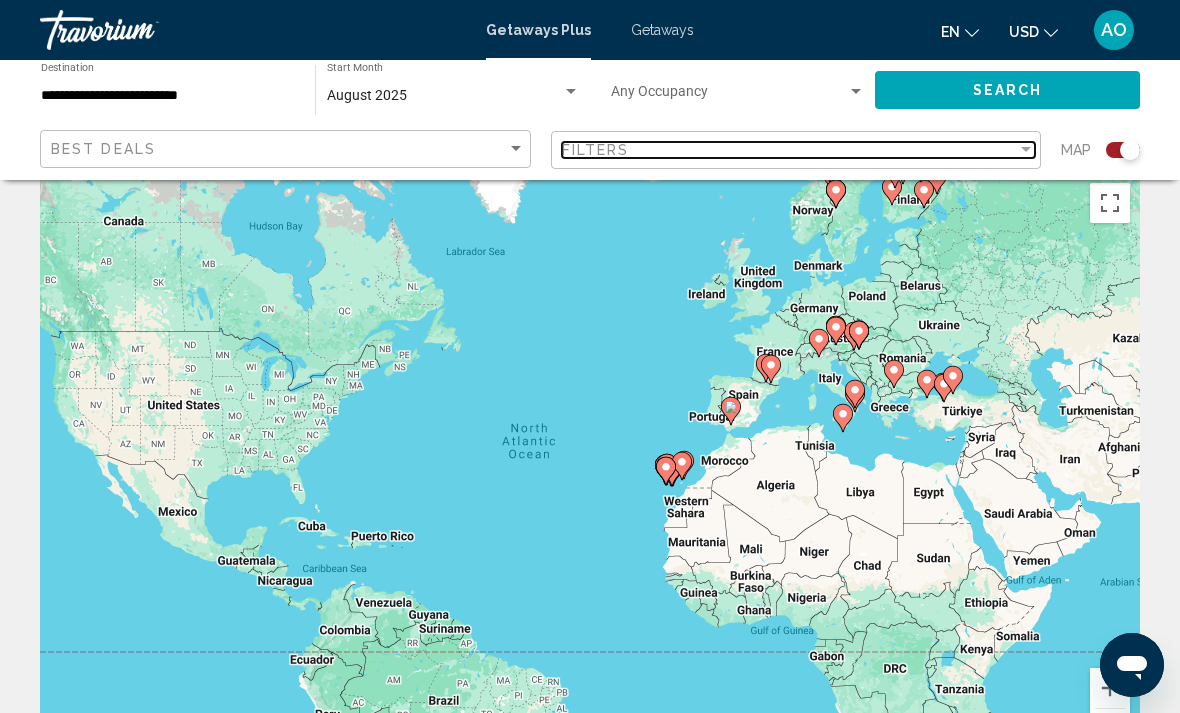click on "Filters" at bounding box center (790, 150) 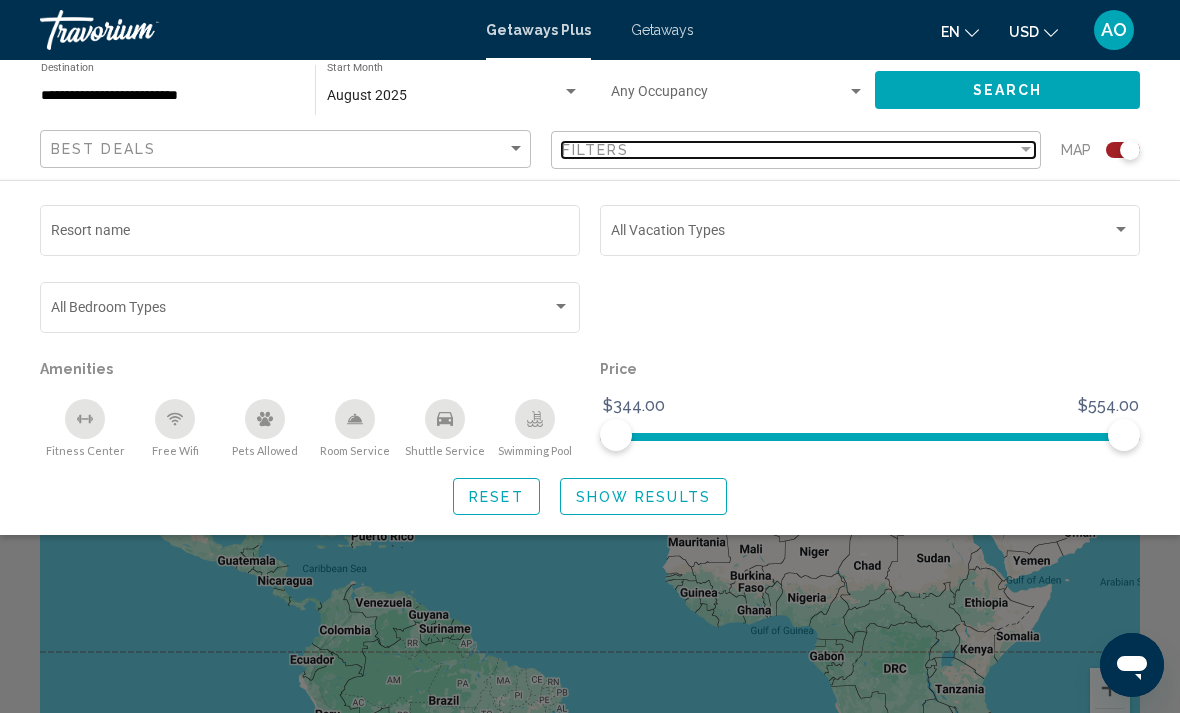 click on "Filters" at bounding box center (790, 150) 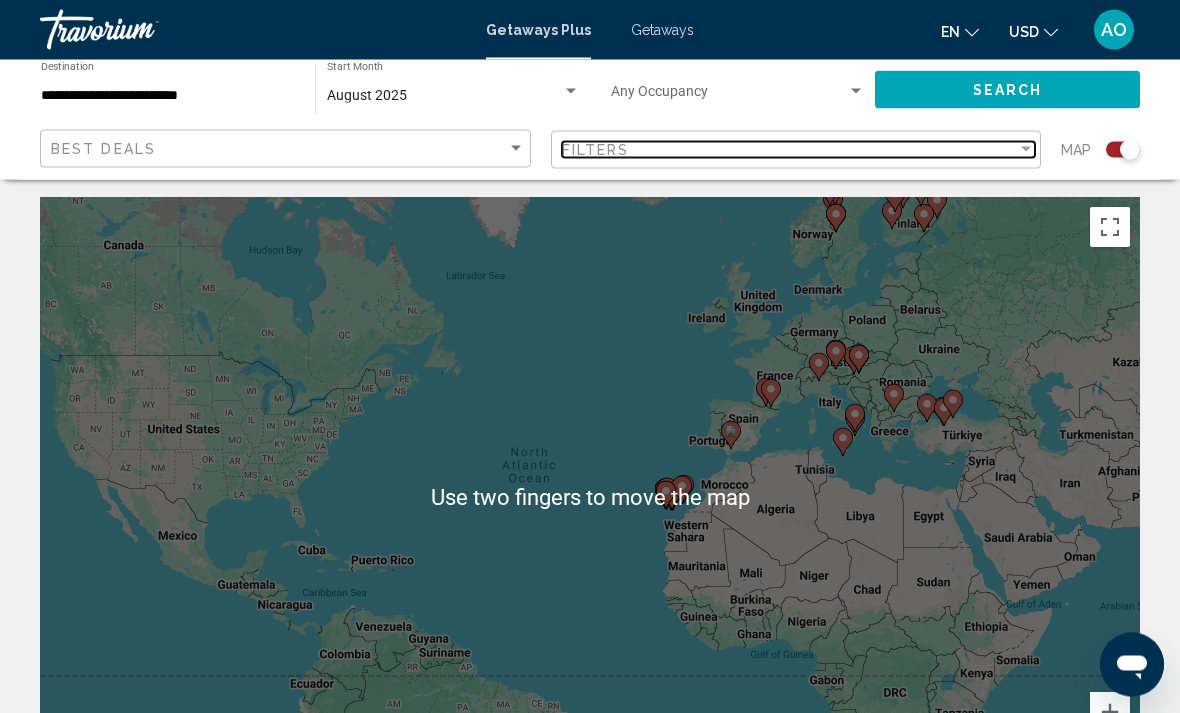 scroll, scrollTop: 0, scrollLeft: 0, axis: both 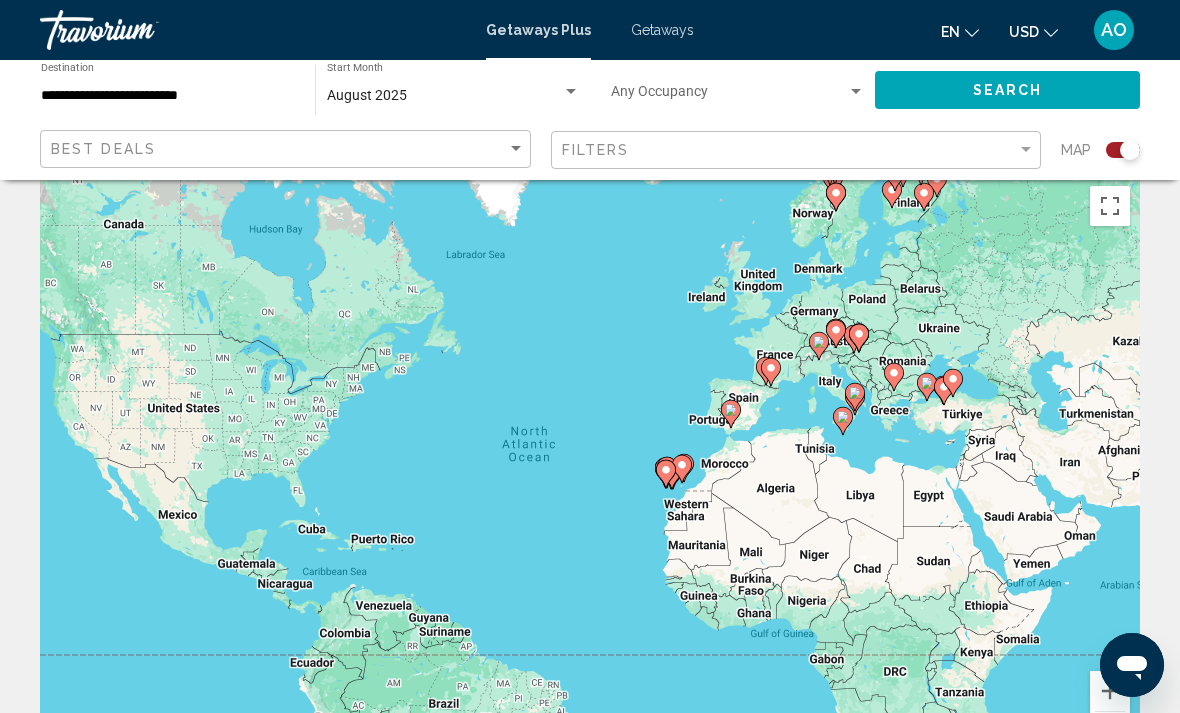 click on "August 2025" at bounding box center (444, 96) 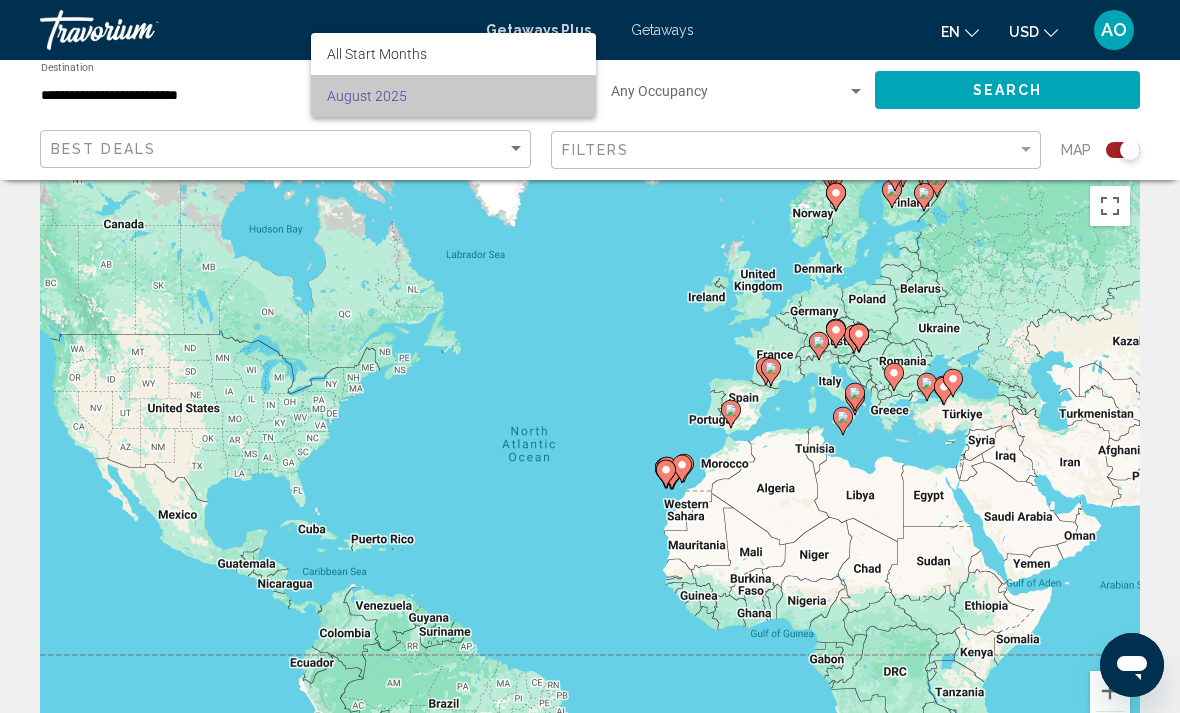 click on "August 2025" at bounding box center [453, 96] 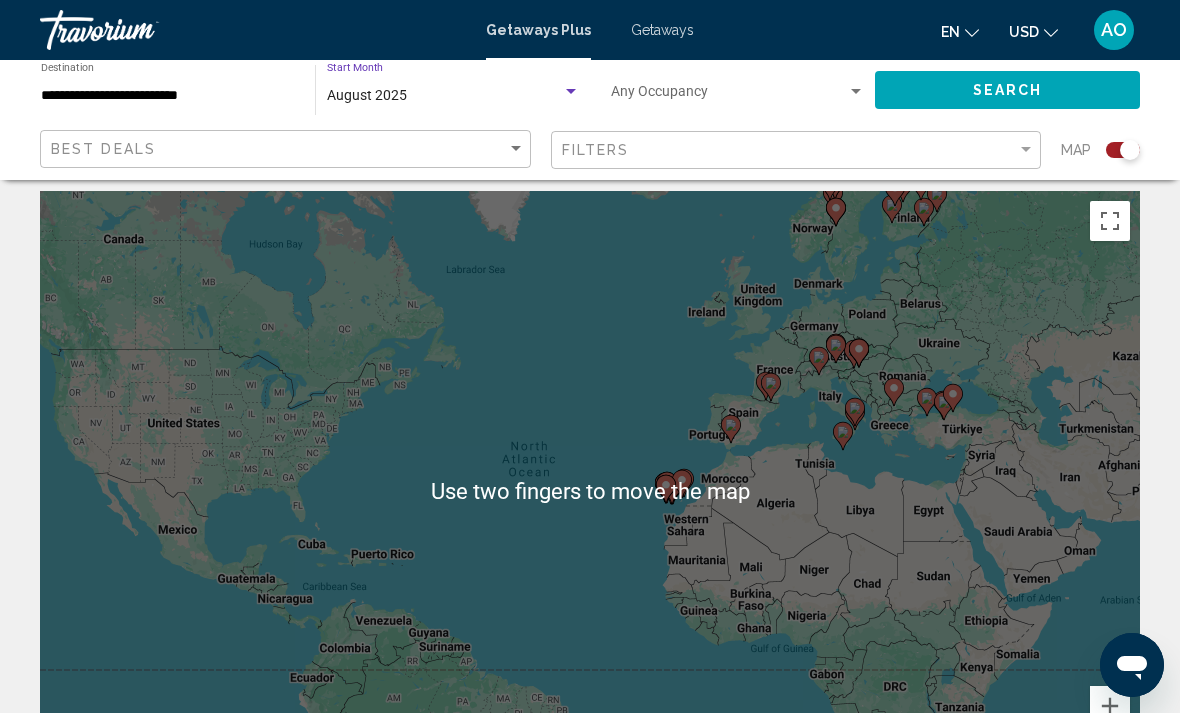 scroll, scrollTop: 0, scrollLeft: 0, axis: both 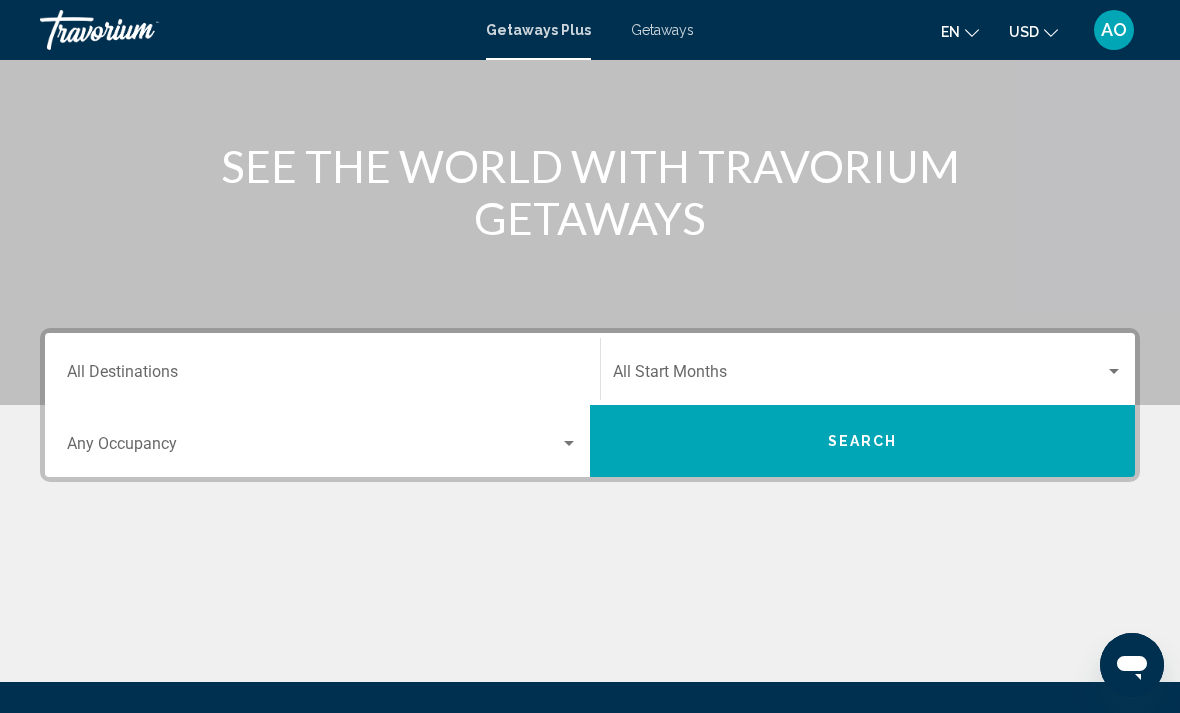 click at bounding box center [569, 444] 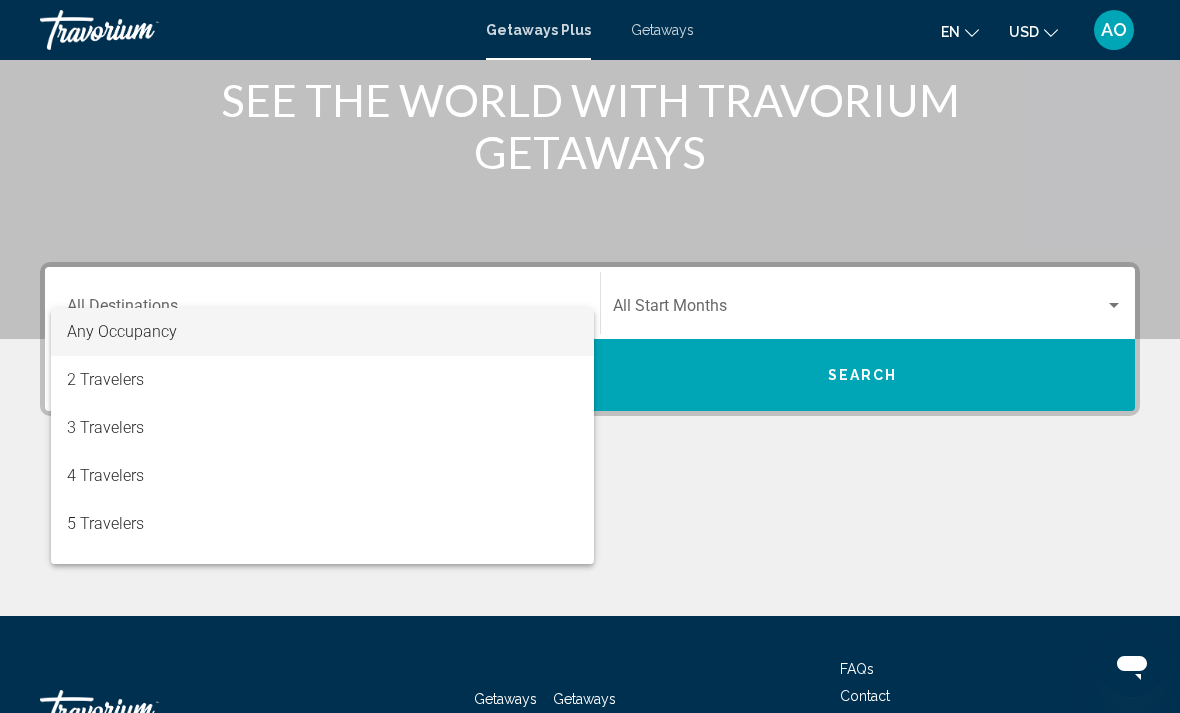 scroll, scrollTop: 345, scrollLeft: 0, axis: vertical 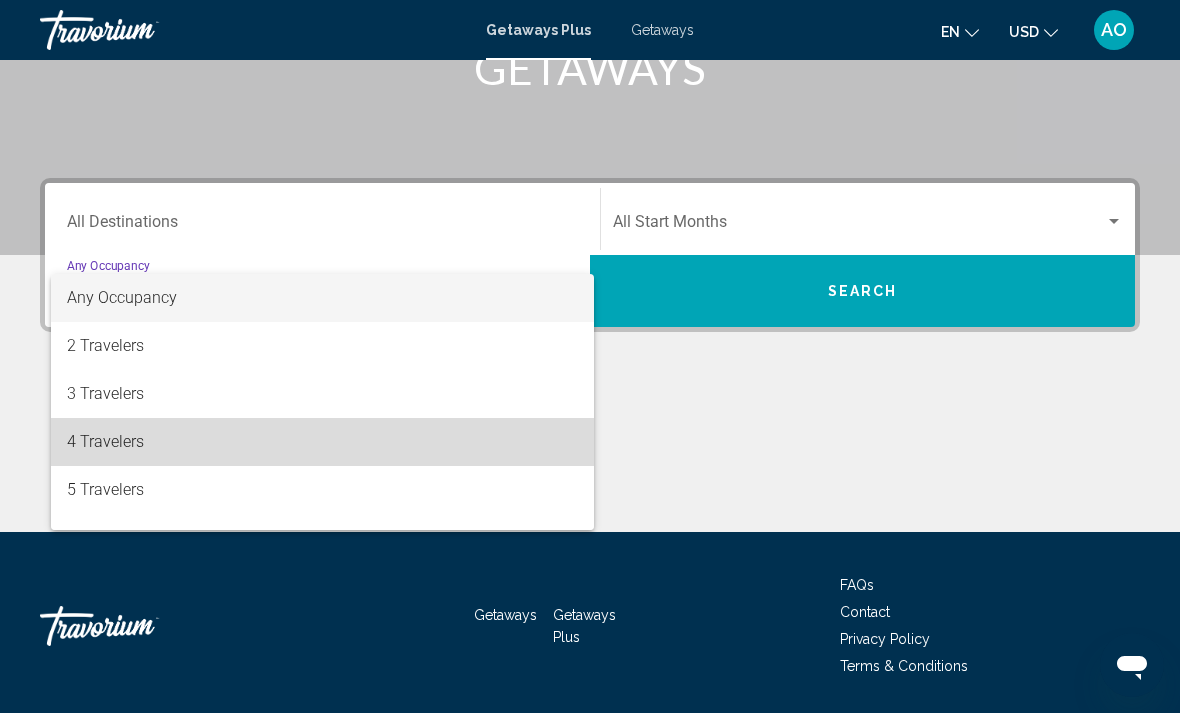 click on "4 Travelers" at bounding box center [322, 442] 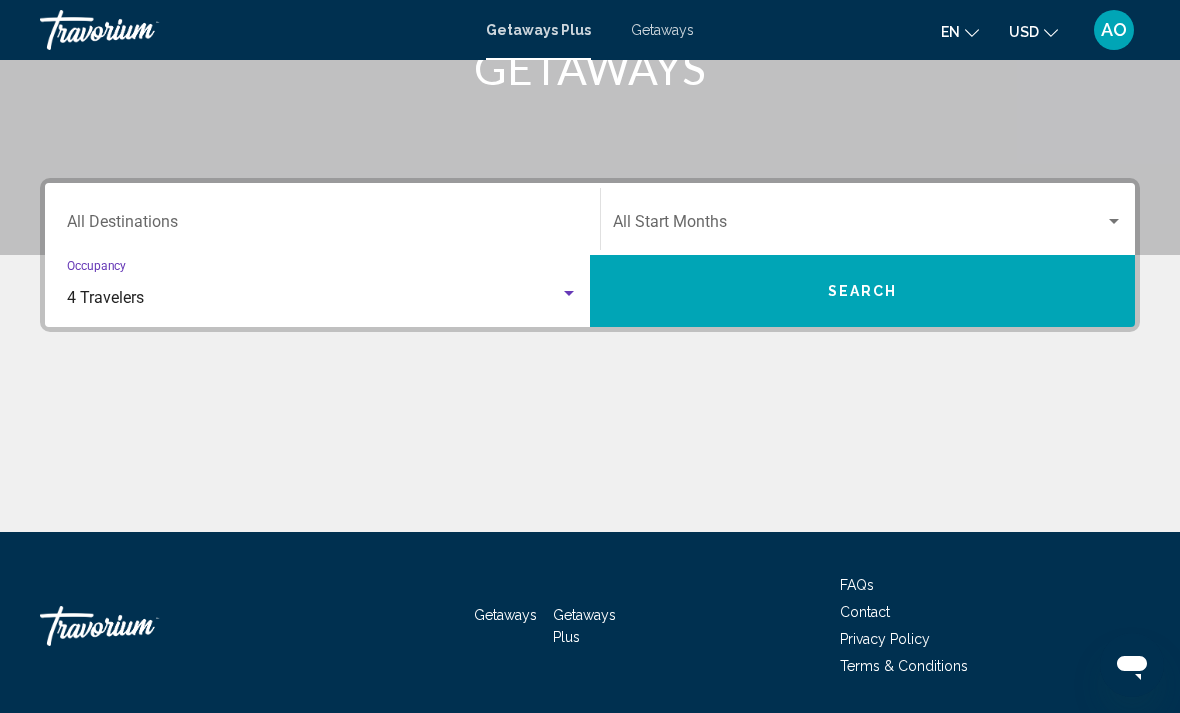 click on "Destination All Destinations" at bounding box center (322, 226) 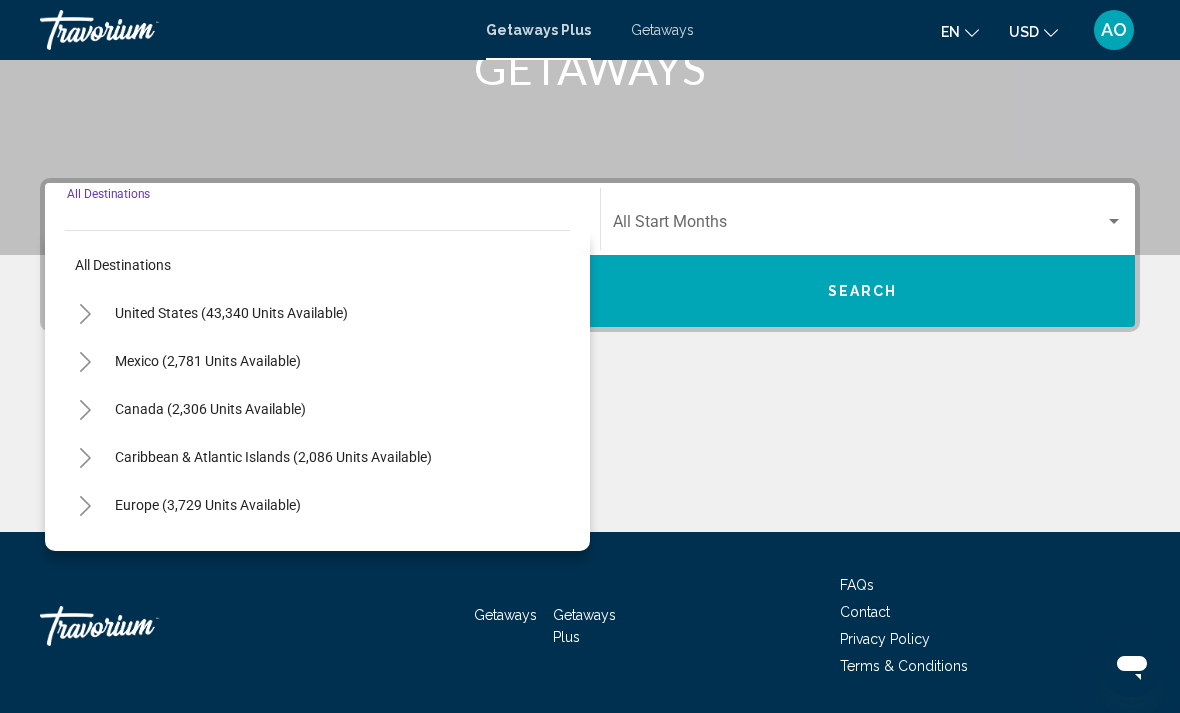 click on "Europe (3,729 units available)" at bounding box center [208, 553] 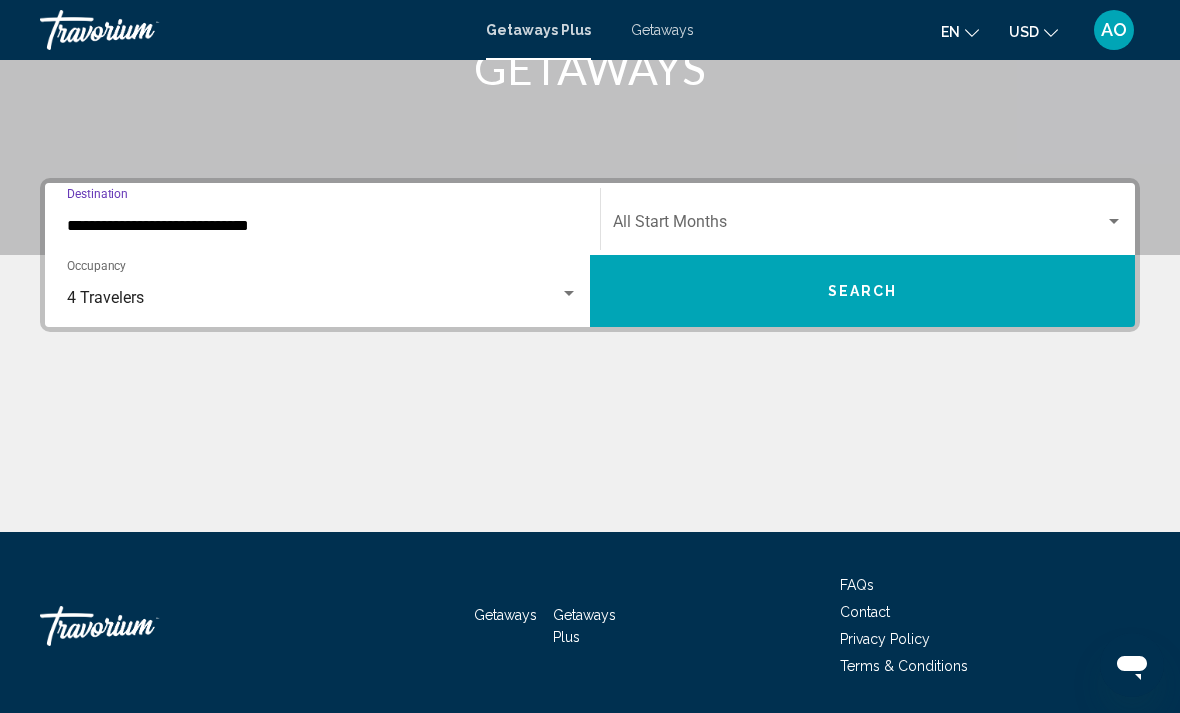 click at bounding box center (859, 226) 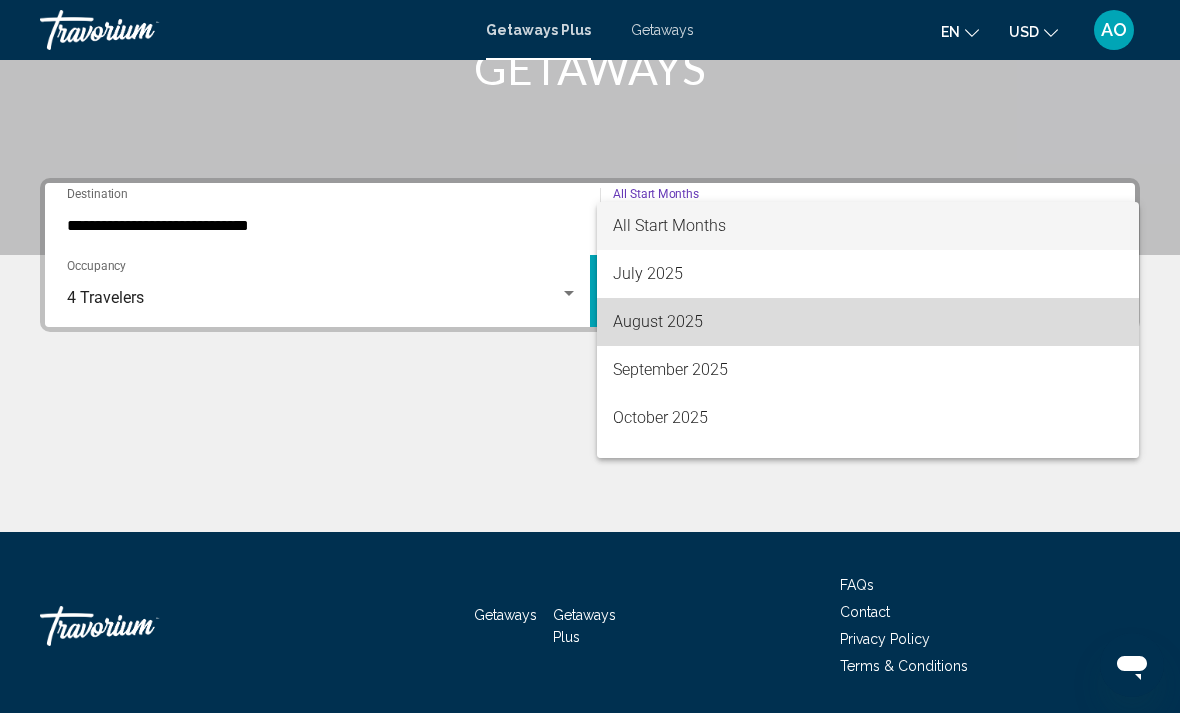 click on "August 2025" at bounding box center (868, 322) 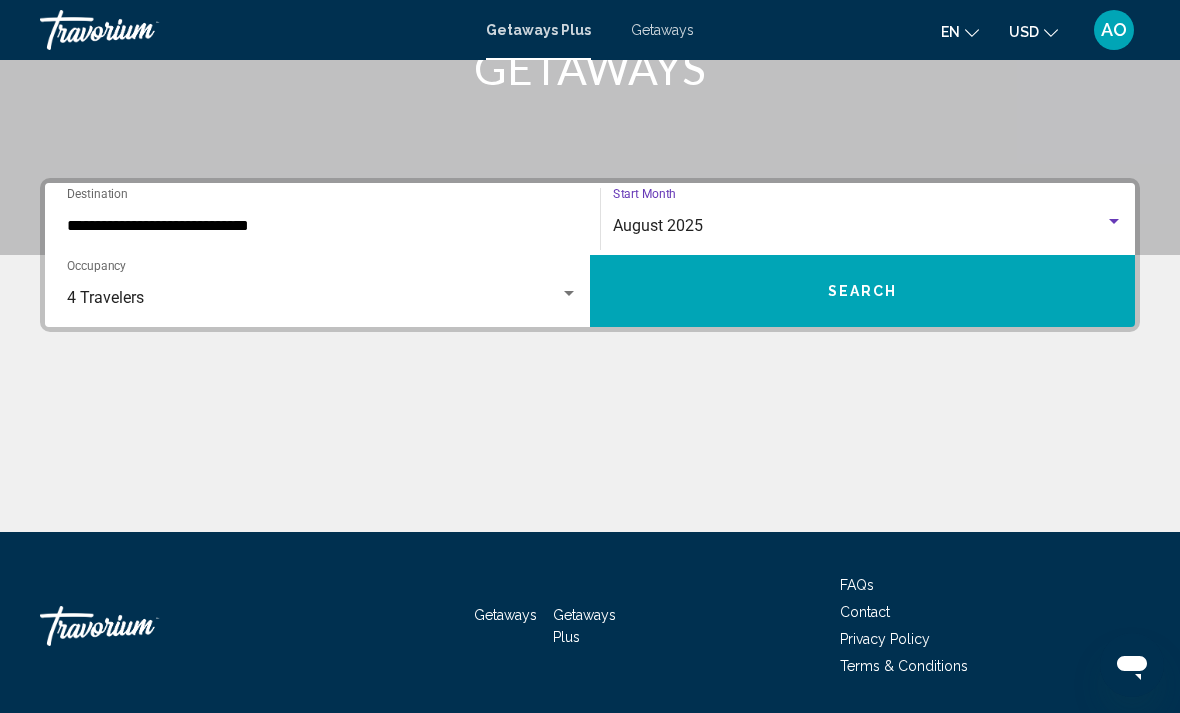 click on "Search" at bounding box center [862, 291] 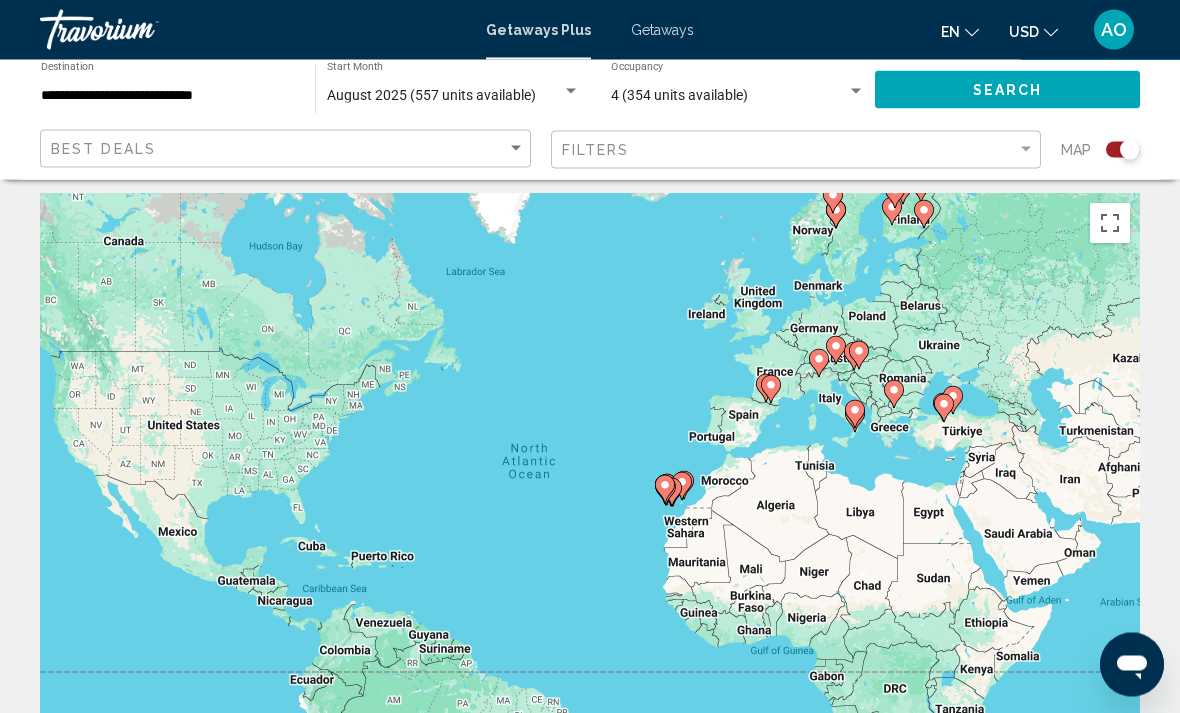 scroll, scrollTop: 13, scrollLeft: 0, axis: vertical 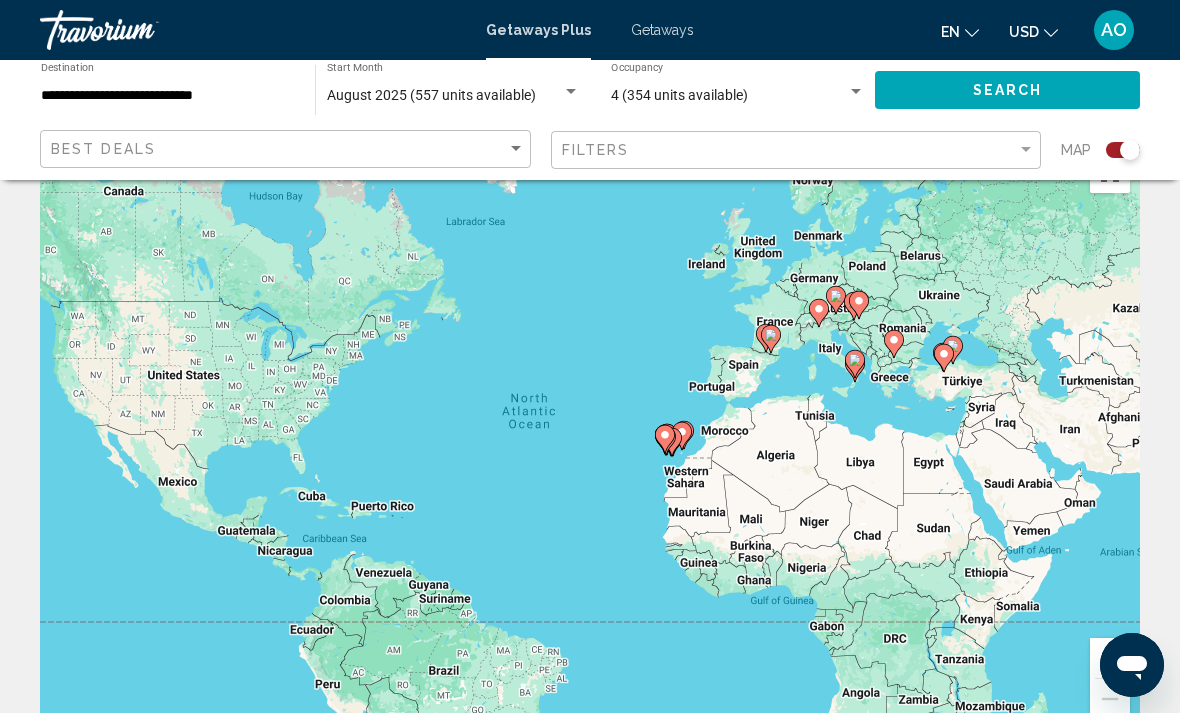click on "To activate drag with keyboard, press Alt + Enter. Once in keyboard drag state, use the arrow keys to move the marker. To complete the drag, press the Enter key. To cancel, press Escape." at bounding box center [590, 443] 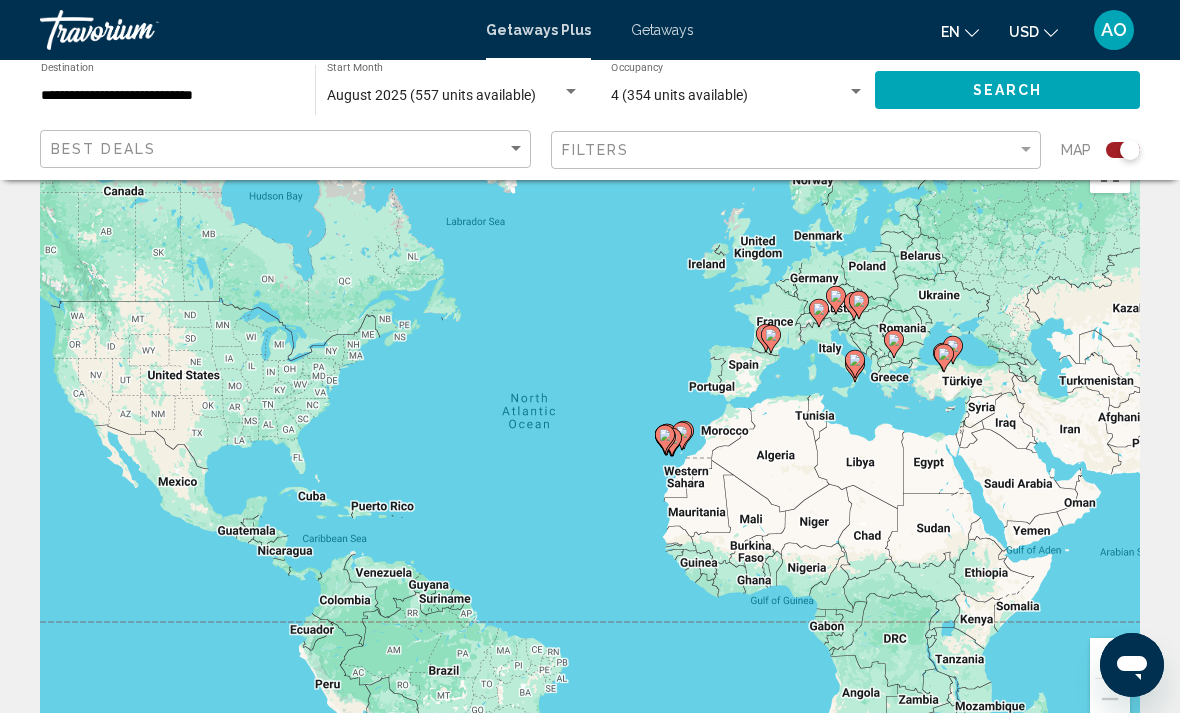 click on "To activate drag with keyboard, press Alt + Enter. Once in keyboard drag state, use the arrow keys to move the marker. To complete the drag, press the Enter key. To cancel, press Escape." at bounding box center (590, 443) 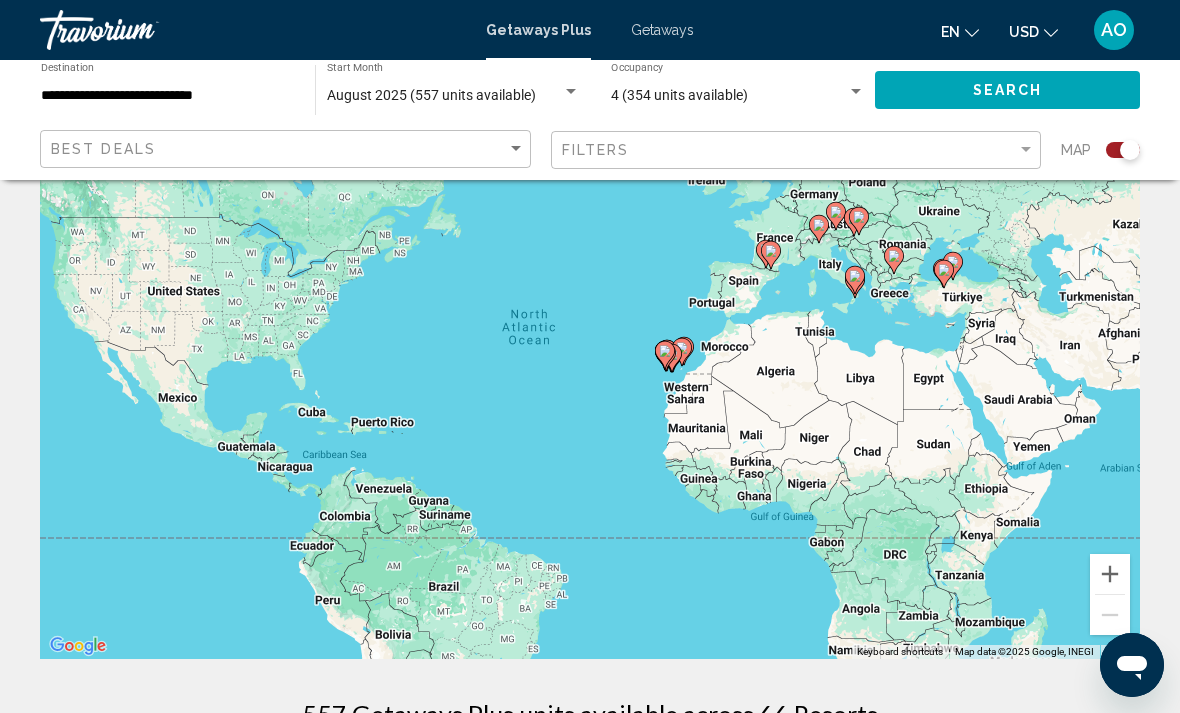 scroll, scrollTop: 140, scrollLeft: 0, axis: vertical 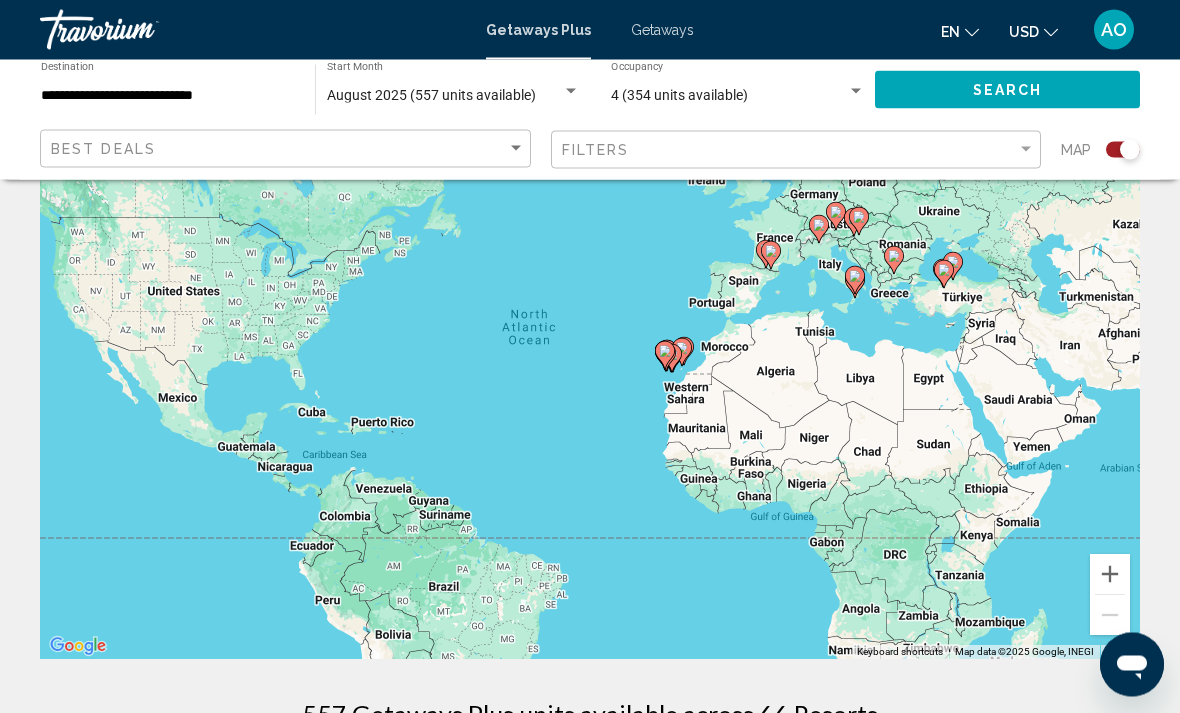 click on "To activate drag with keyboard, press Alt + Enter. Once in keyboard drag state, use the arrow keys to move the marker. To complete the drag, press the Enter key. To cancel, press Escape." at bounding box center [590, 360] 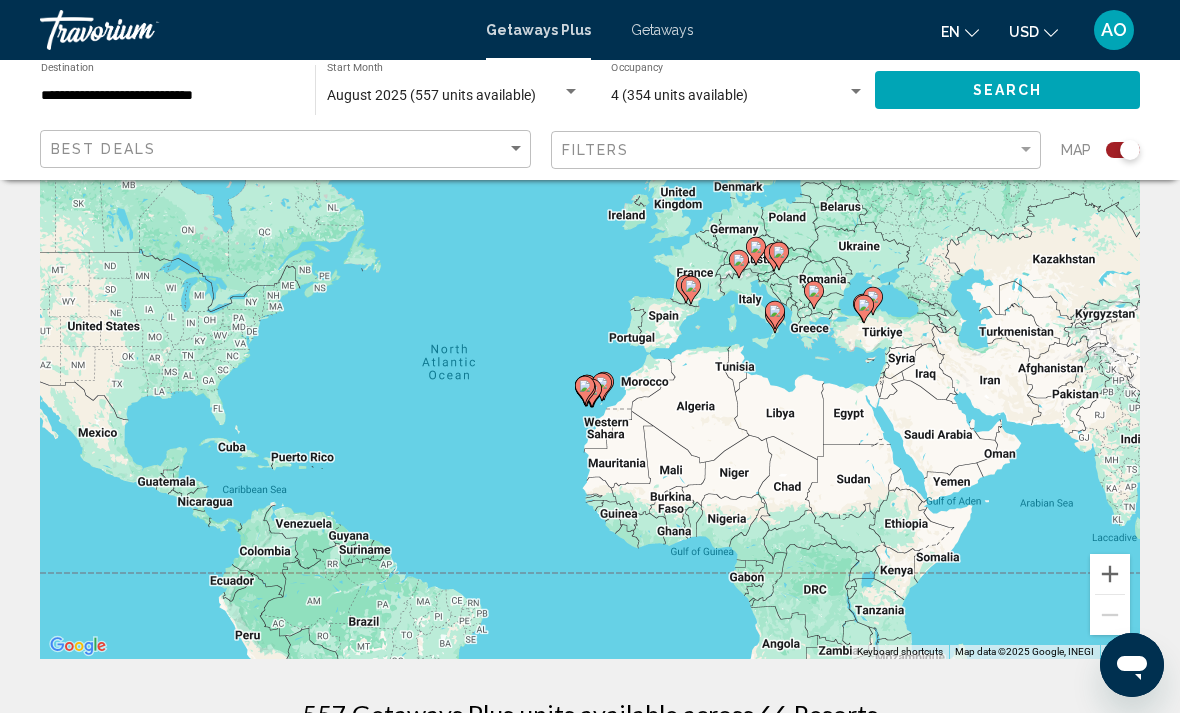 click on "To activate drag with keyboard, press Alt + Enter. Once in keyboard drag state, use the arrow keys to move the marker. To complete the drag, press the Enter key. To cancel, press Escape." at bounding box center [590, 359] 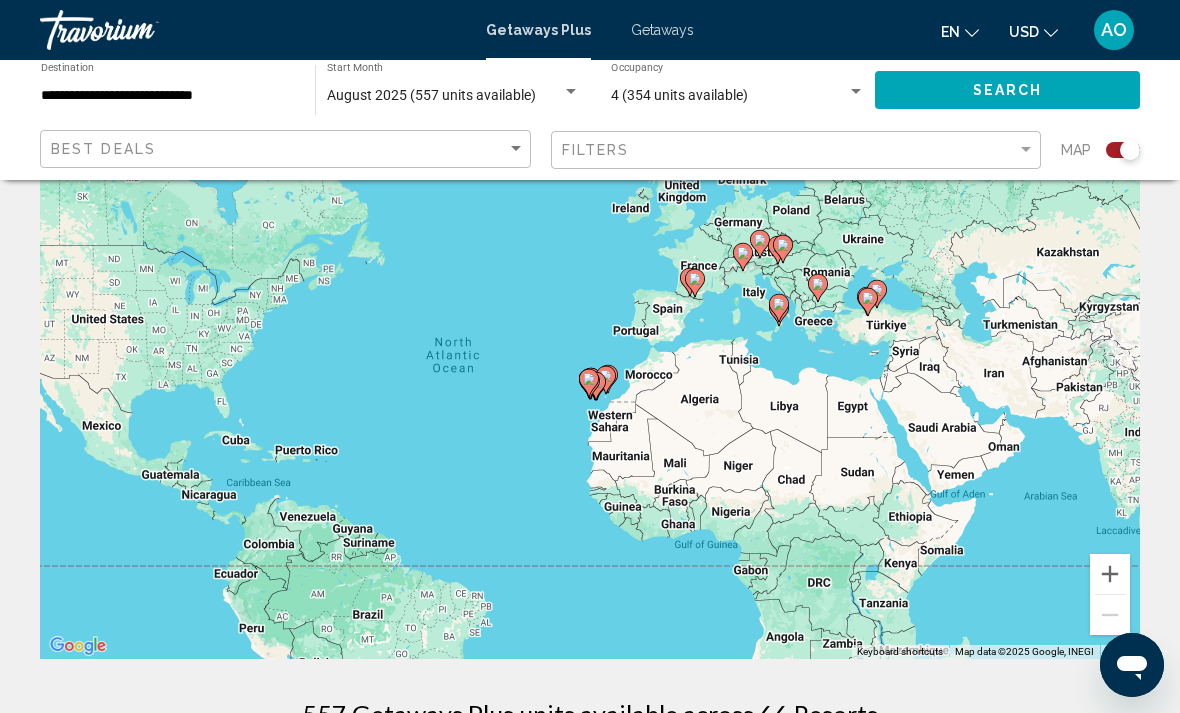scroll, scrollTop: 140, scrollLeft: 0, axis: vertical 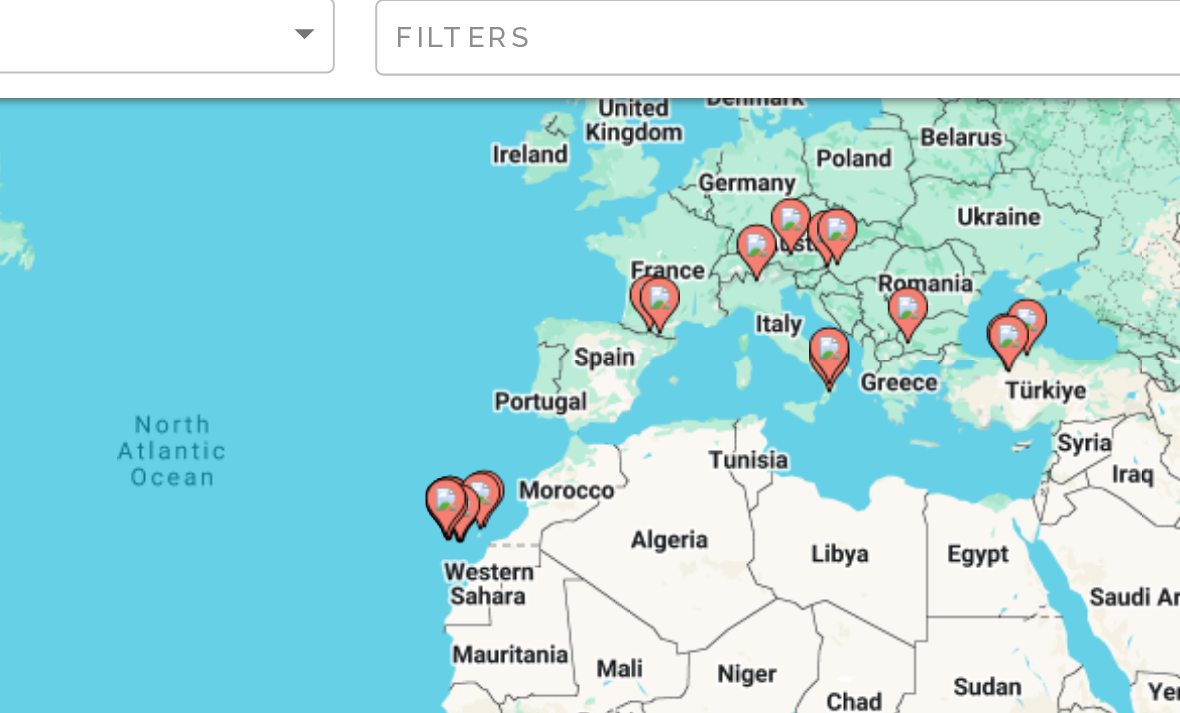 click on "To activate drag with keyboard, press Alt + Enter. Once in keyboard drag state, use the arrow keys to move the marker. To complete the drag, press the Enter key. To cancel, press Escape." at bounding box center [590, 360] 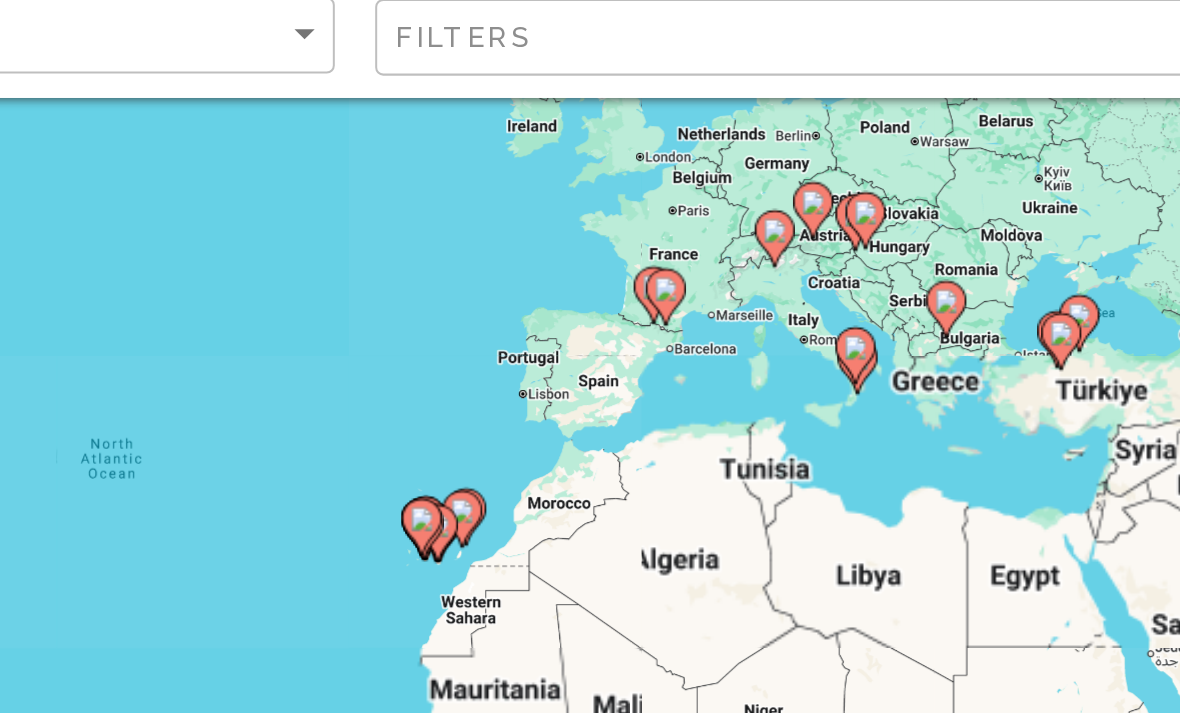 click on "To activate drag with keyboard, press Alt + Enter. Once in keyboard drag state, use the arrow keys to move the marker. To complete the drag, press the Enter key. To cancel, press Escape." at bounding box center (590, 360) 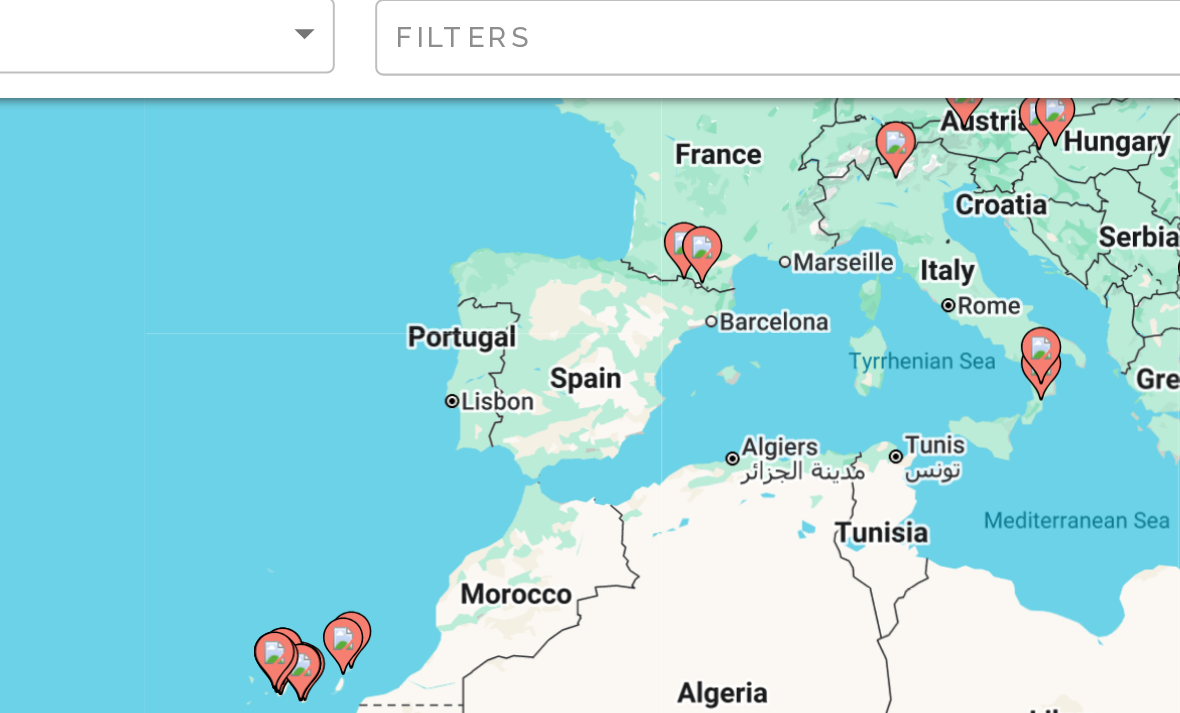 click on "To activate drag with keyboard, press Alt + Enter. Once in keyboard drag state, use the arrow keys to move the marker. To complete the drag, press the Enter key. To cancel, press Escape." at bounding box center (590, 360) 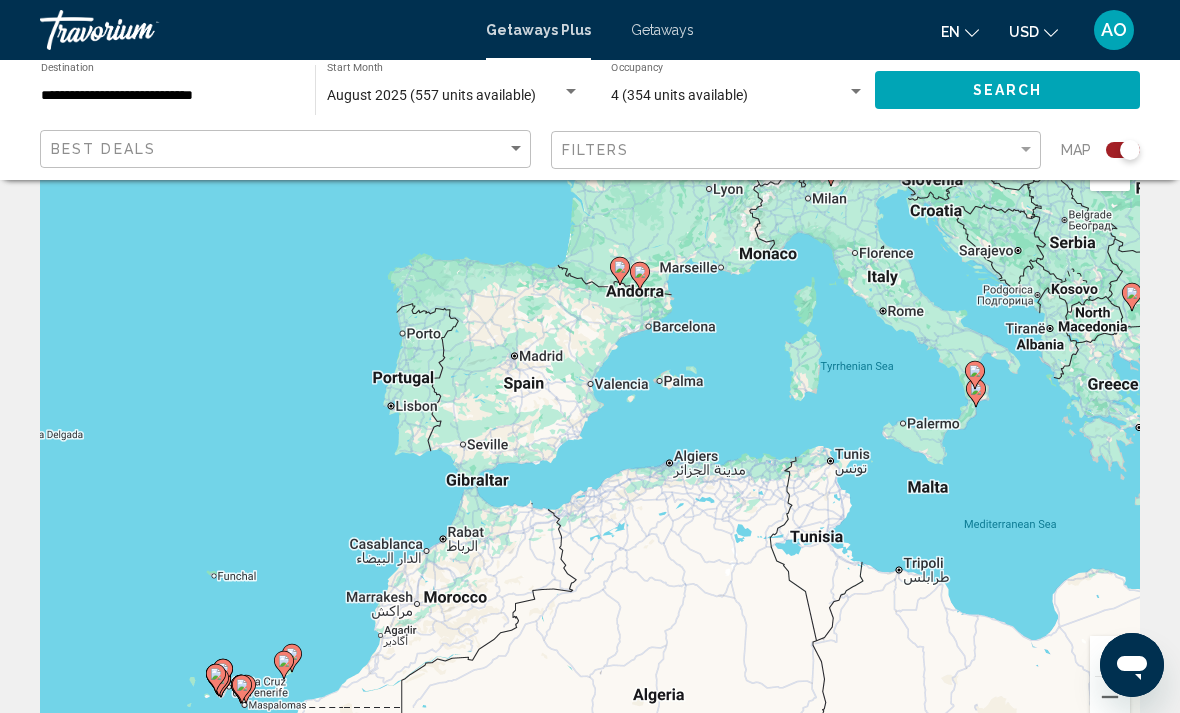 scroll, scrollTop: 58, scrollLeft: 0, axis: vertical 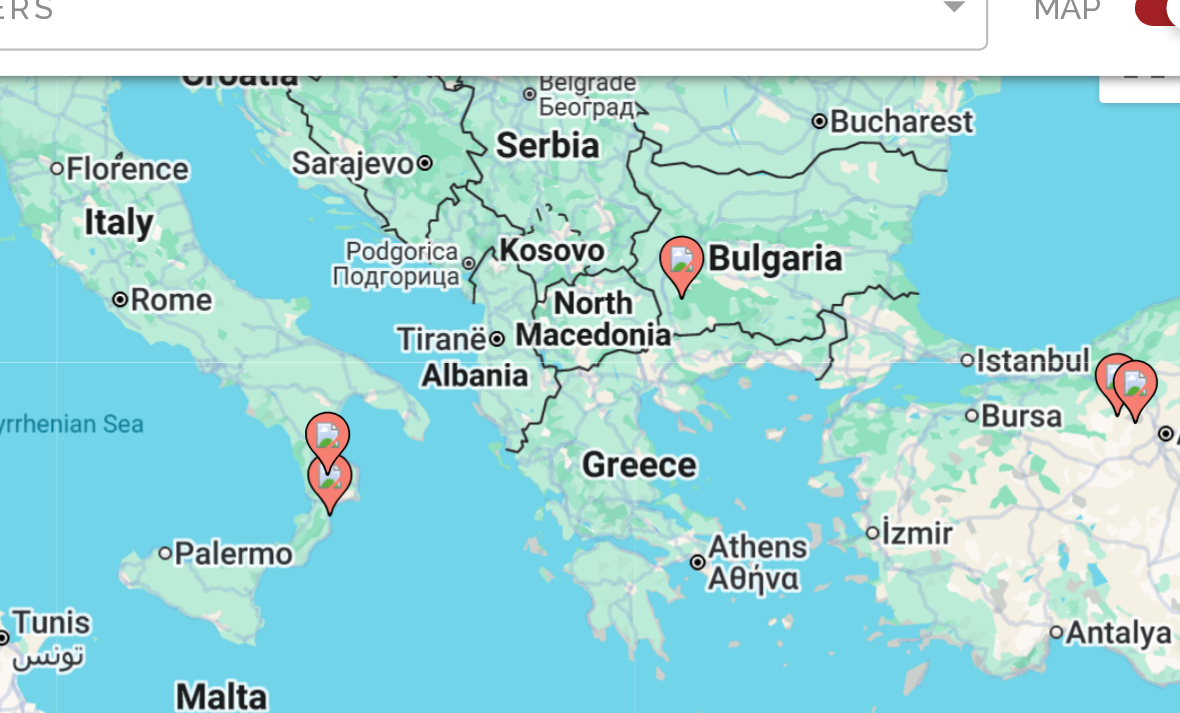 type on "**********" 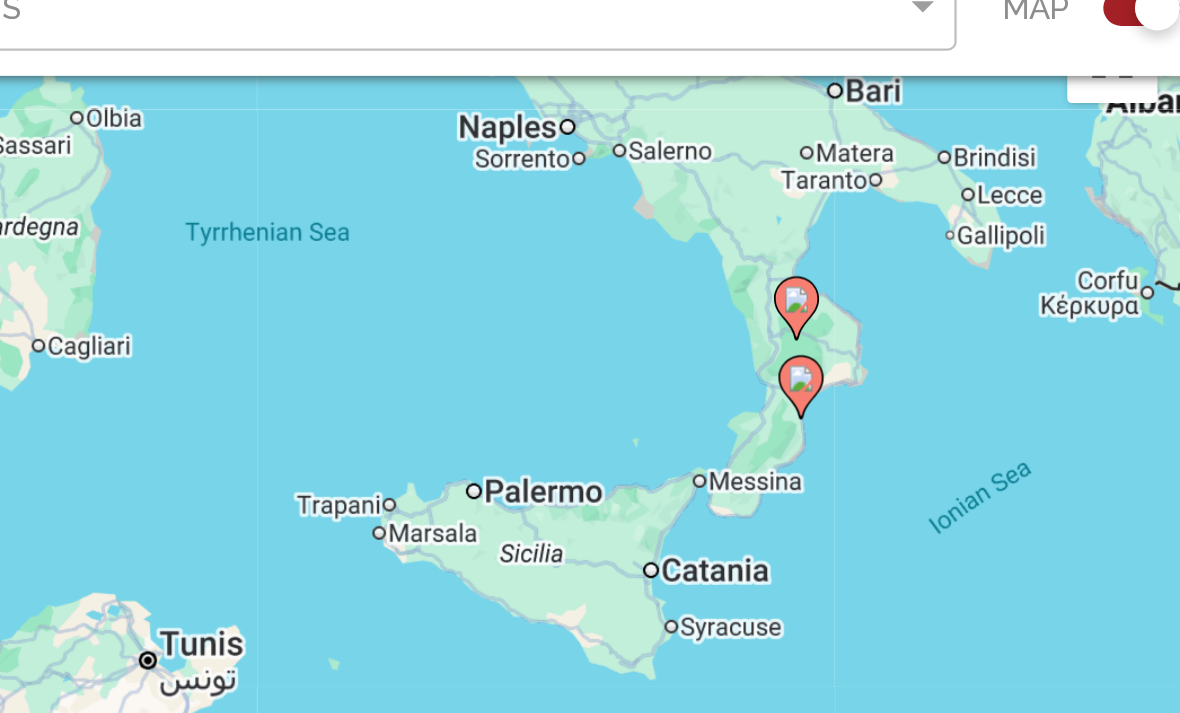click 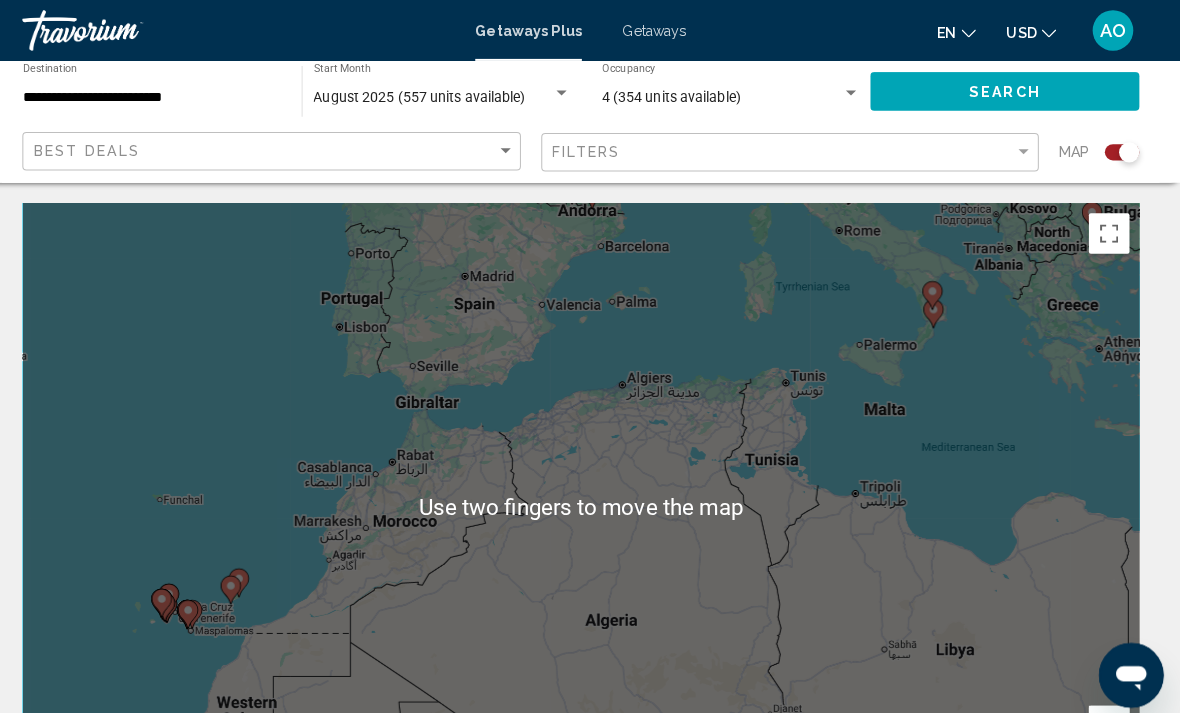 scroll, scrollTop: 1, scrollLeft: 0, axis: vertical 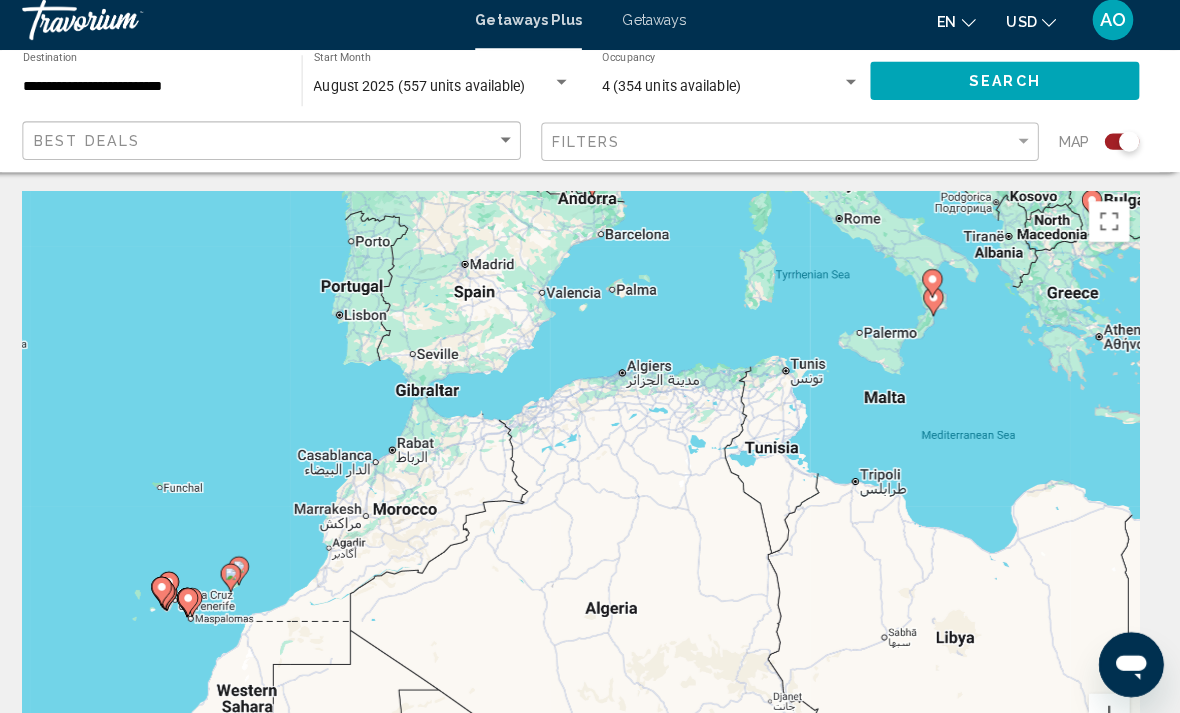 click on "August 2025 (557 units available)" at bounding box center [444, 96] 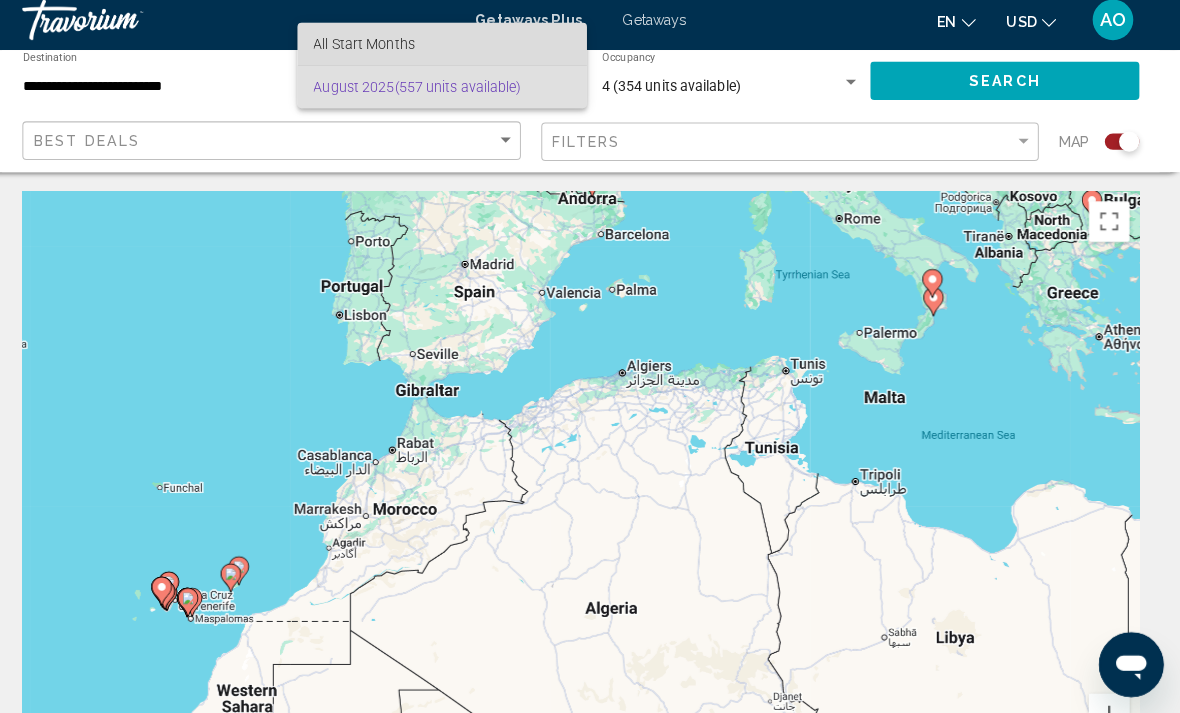 click on "All Start Months" at bounding box center [453, 54] 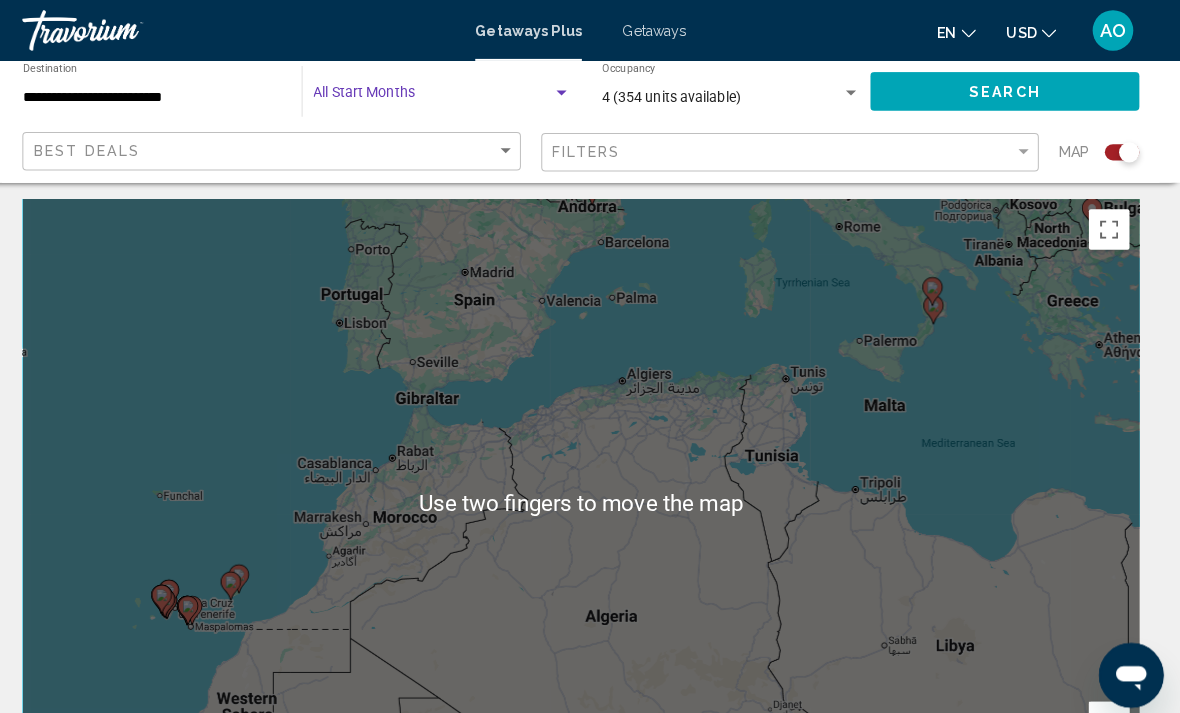 scroll, scrollTop: 0, scrollLeft: 0, axis: both 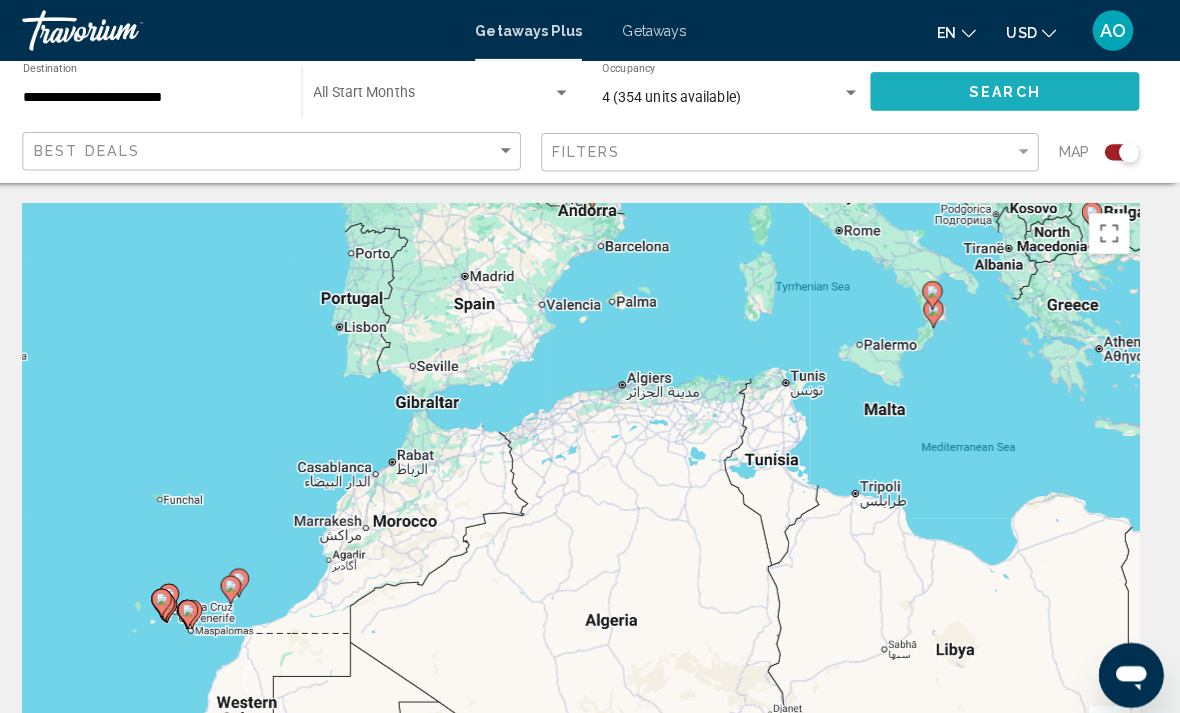 click on "Search" 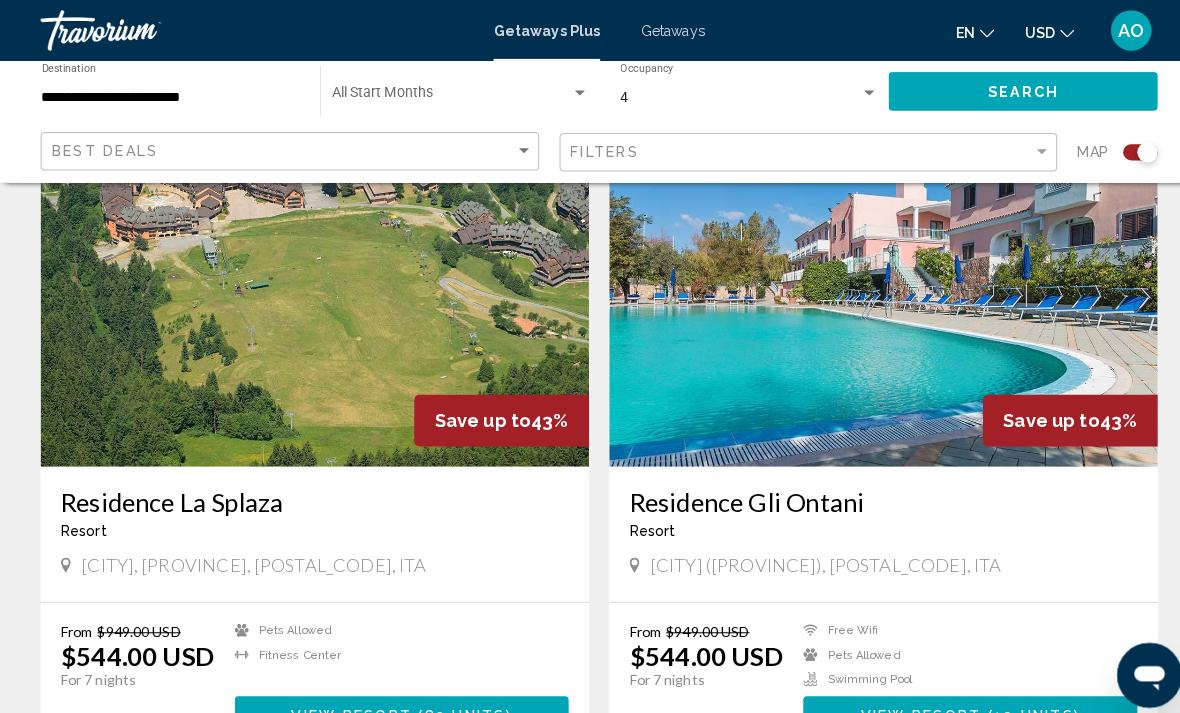 scroll, scrollTop: 750, scrollLeft: 0, axis: vertical 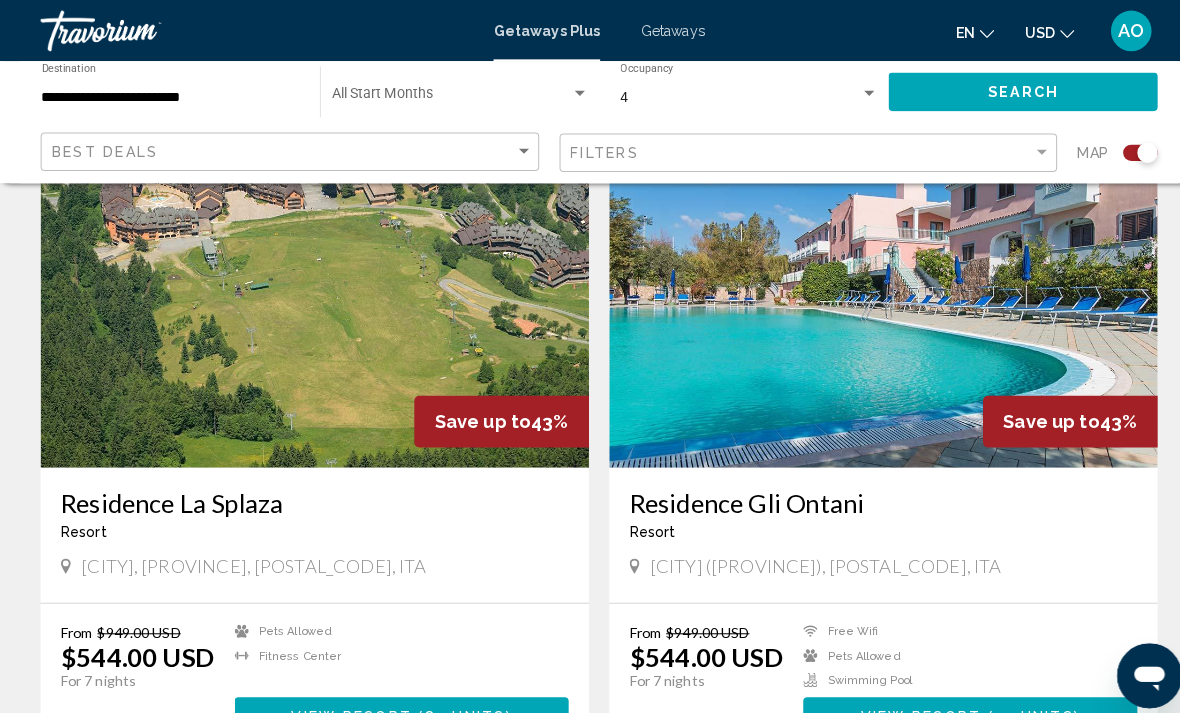 click at bounding box center (870, 300) 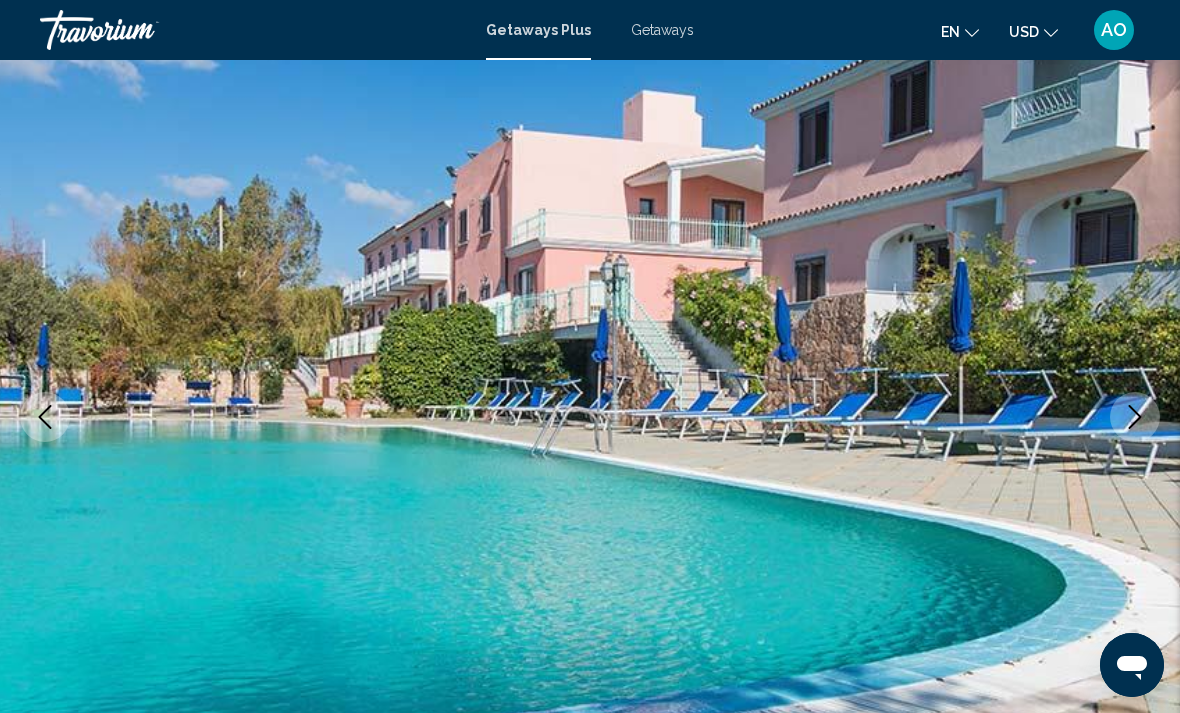 scroll, scrollTop: 0, scrollLeft: 0, axis: both 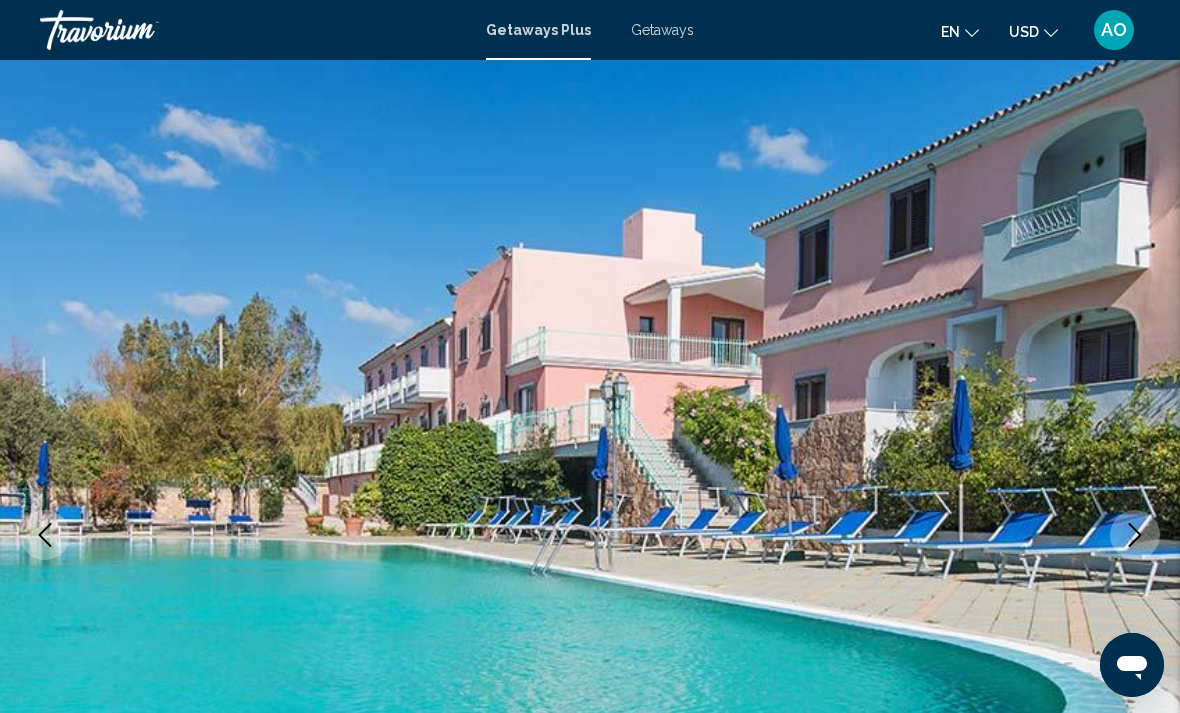 click at bounding box center (140, 30) 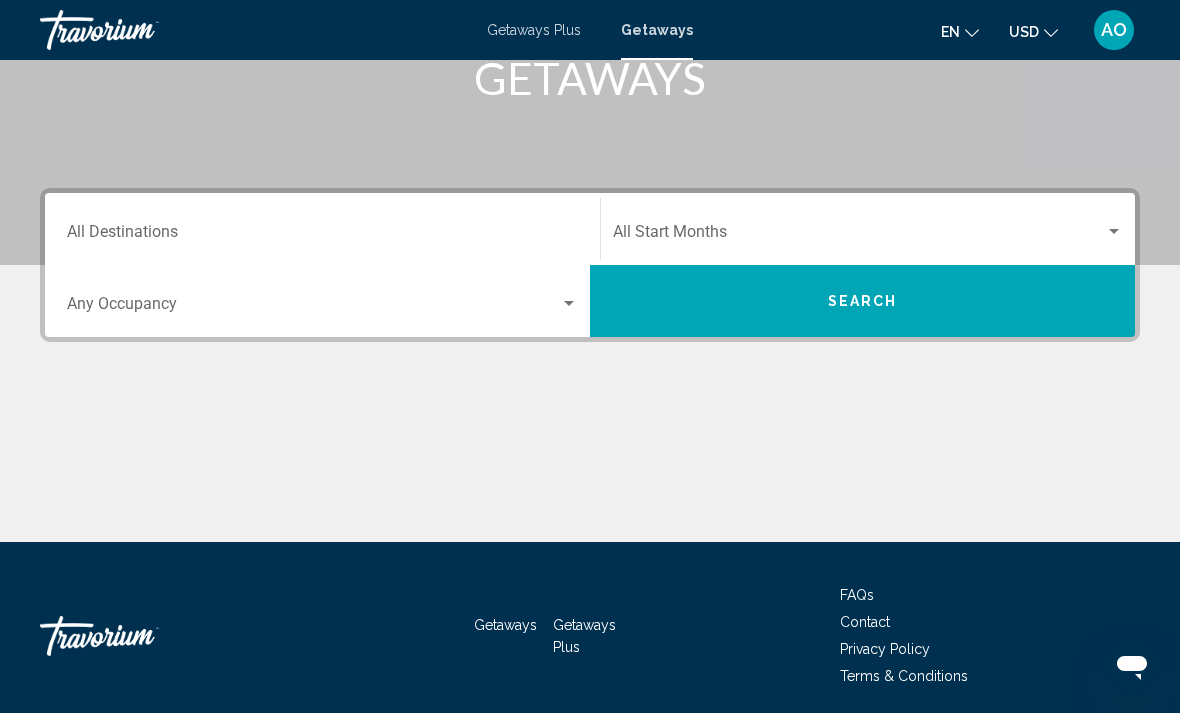 scroll, scrollTop: 345, scrollLeft: 0, axis: vertical 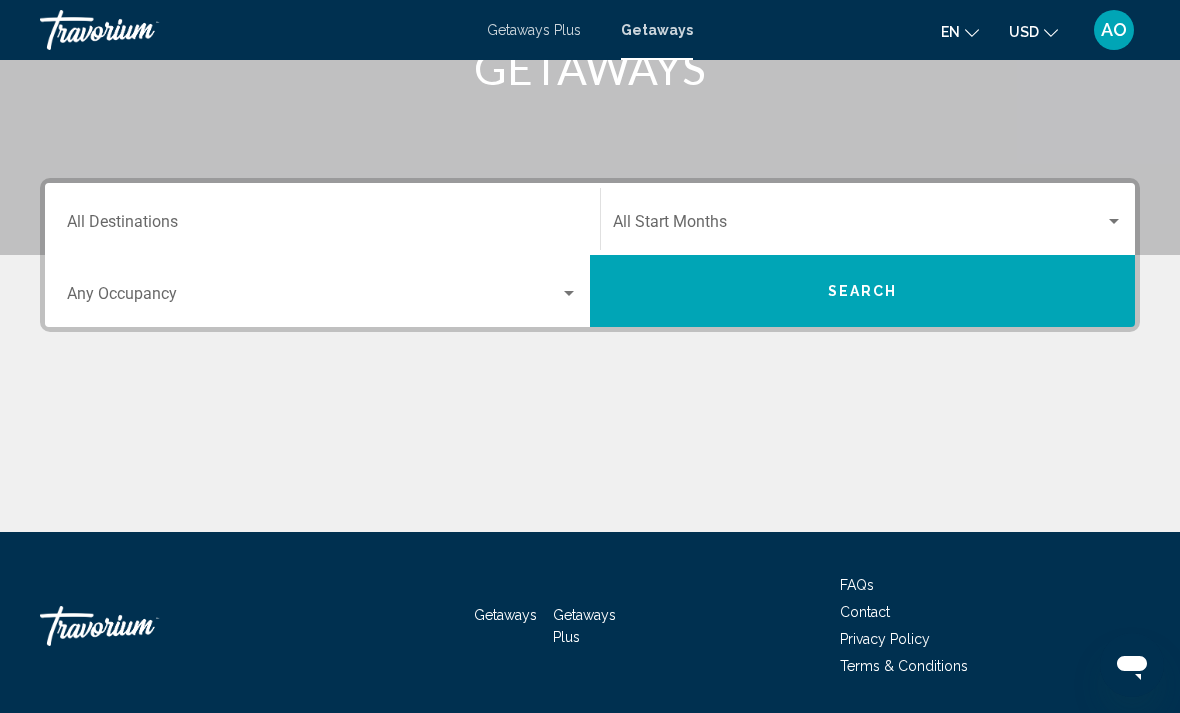 click at bounding box center (569, 294) 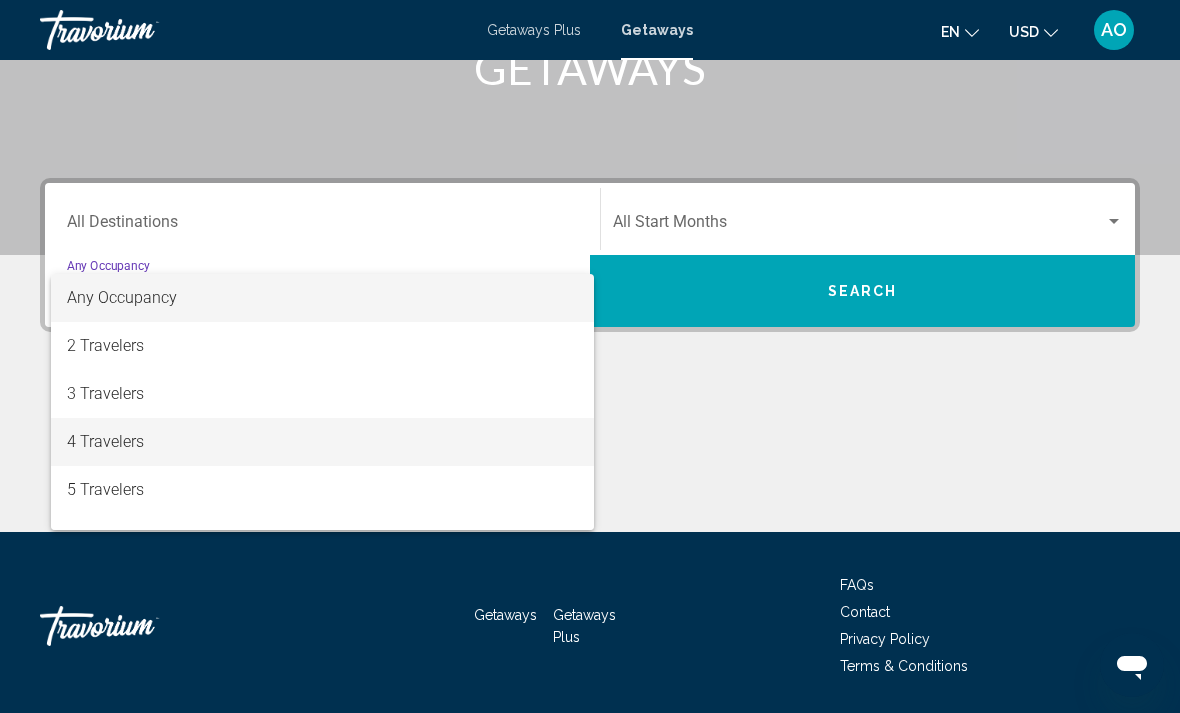 click on "4 Travelers" at bounding box center (322, 442) 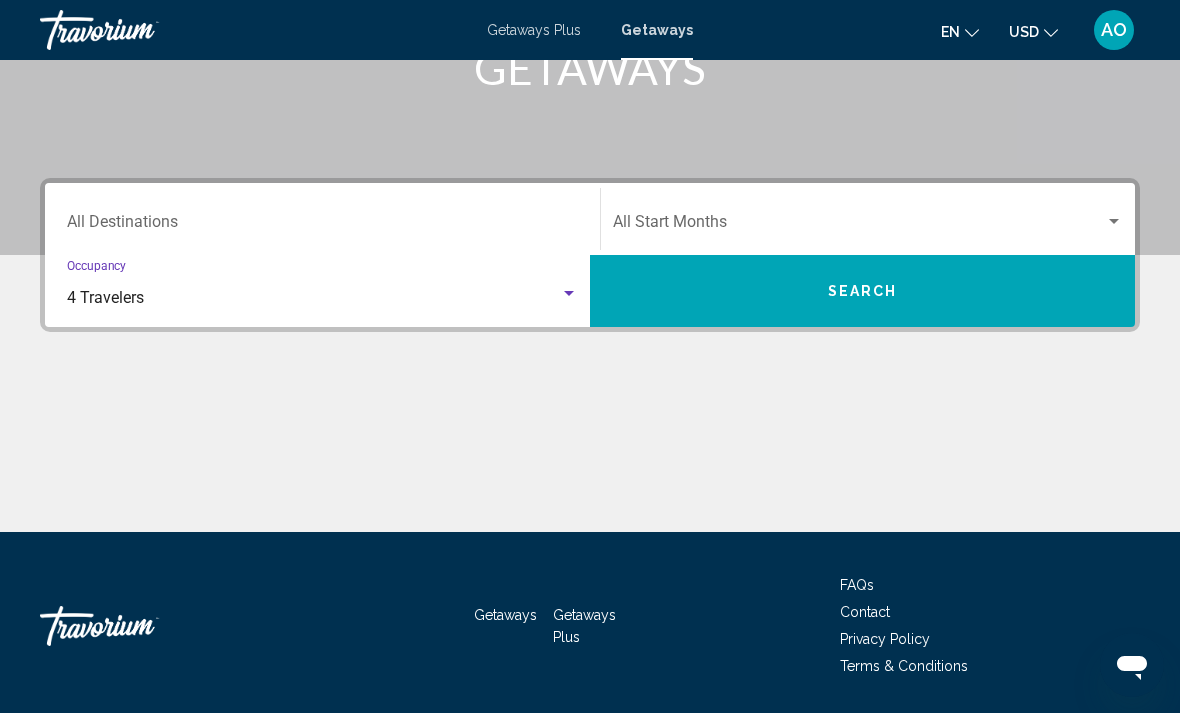 click on "Search" at bounding box center (862, 291) 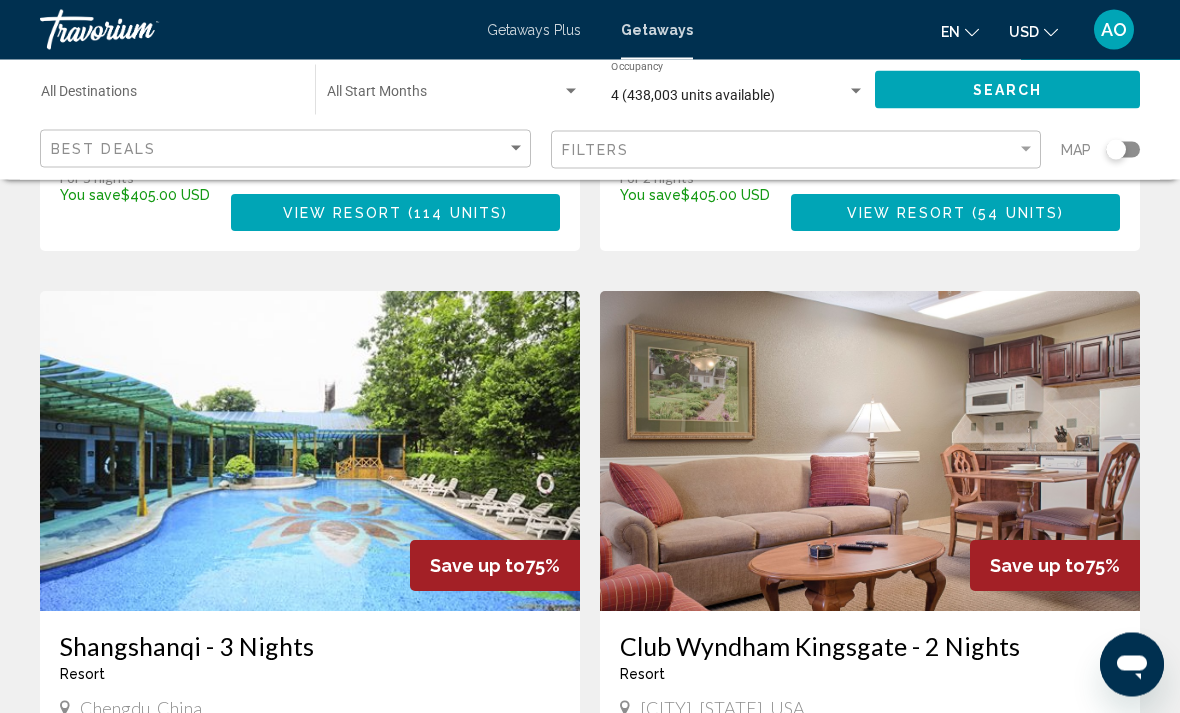 scroll, scrollTop: 1910, scrollLeft: 0, axis: vertical 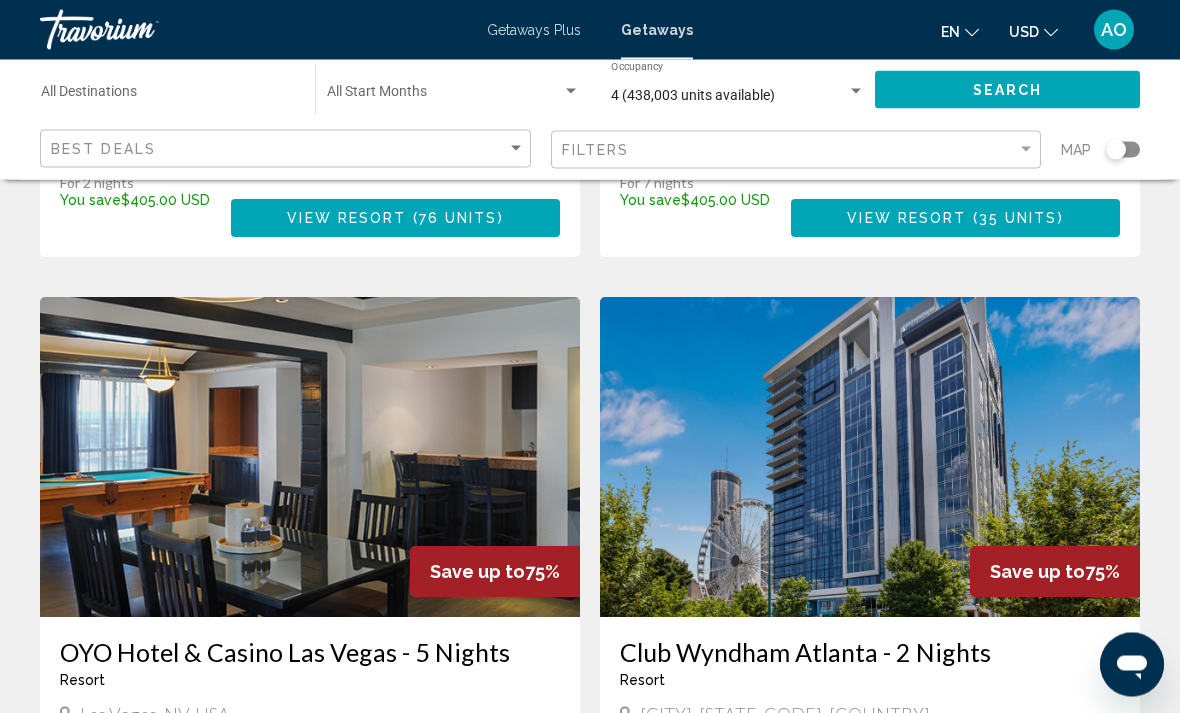 click on "Destination All Destinations" at bounding box center (168, 96) 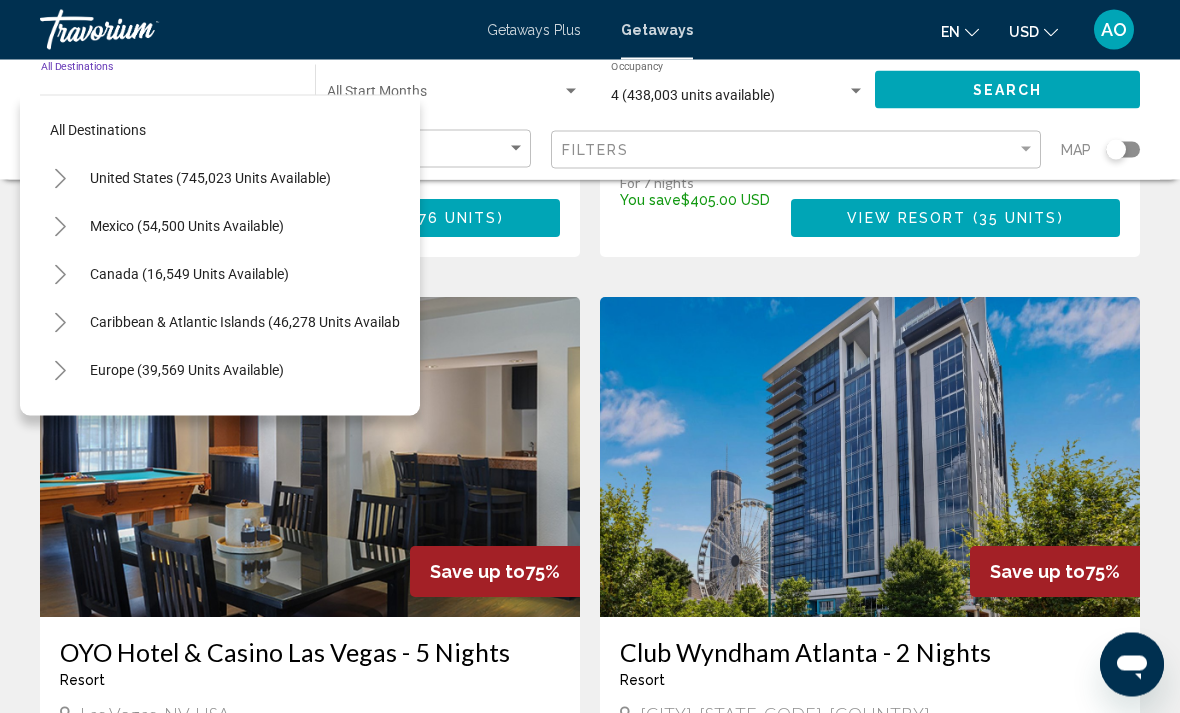 scroll, scrollTop: 1261, scrollLeft: 0, axis: vertical 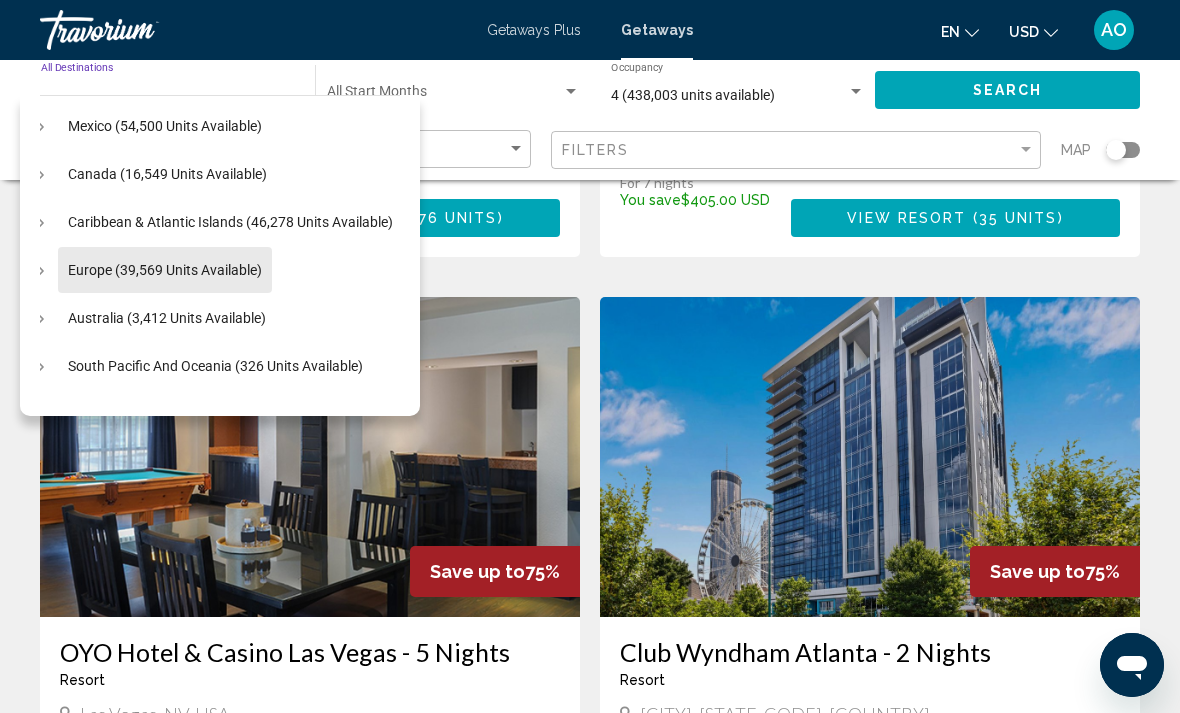 click on "Europe (39,569 units available)" at bounding box center (167, 318) 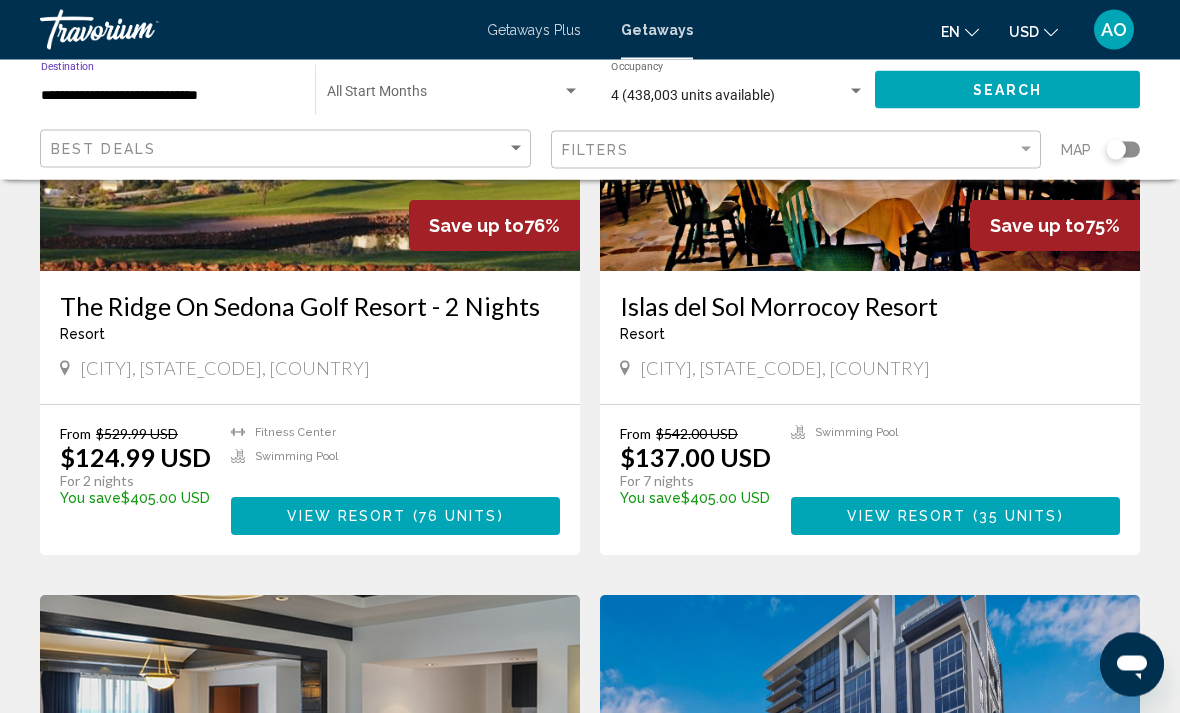 scroll, scrollTop: 963, scrollLeft: 0, axis: vertical 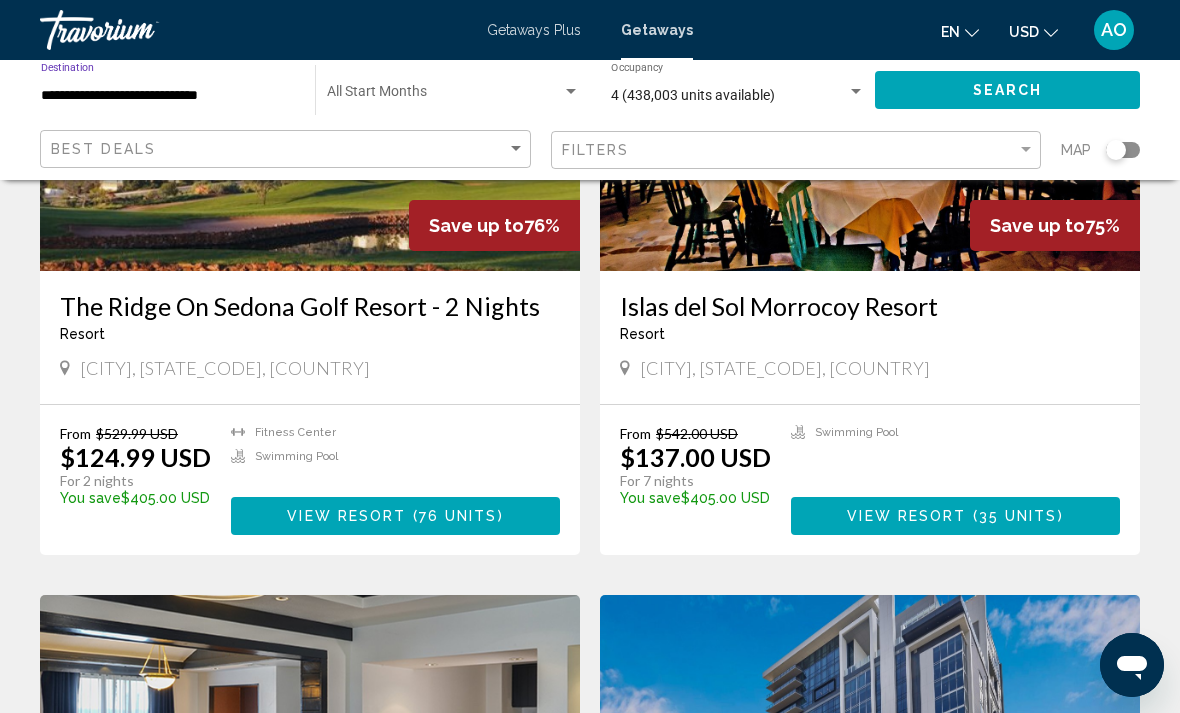 click at bounding box center (444, 96) 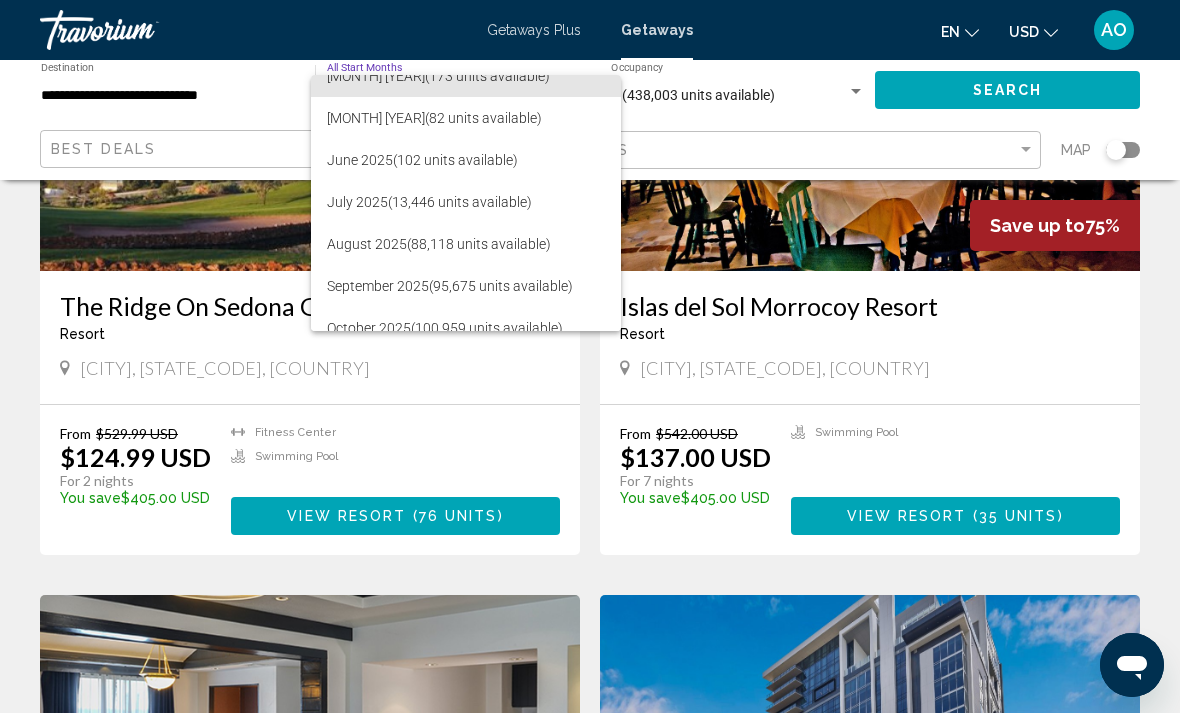 scroll, scrollTop: 193, scrollLeft: 0, axis: vertical 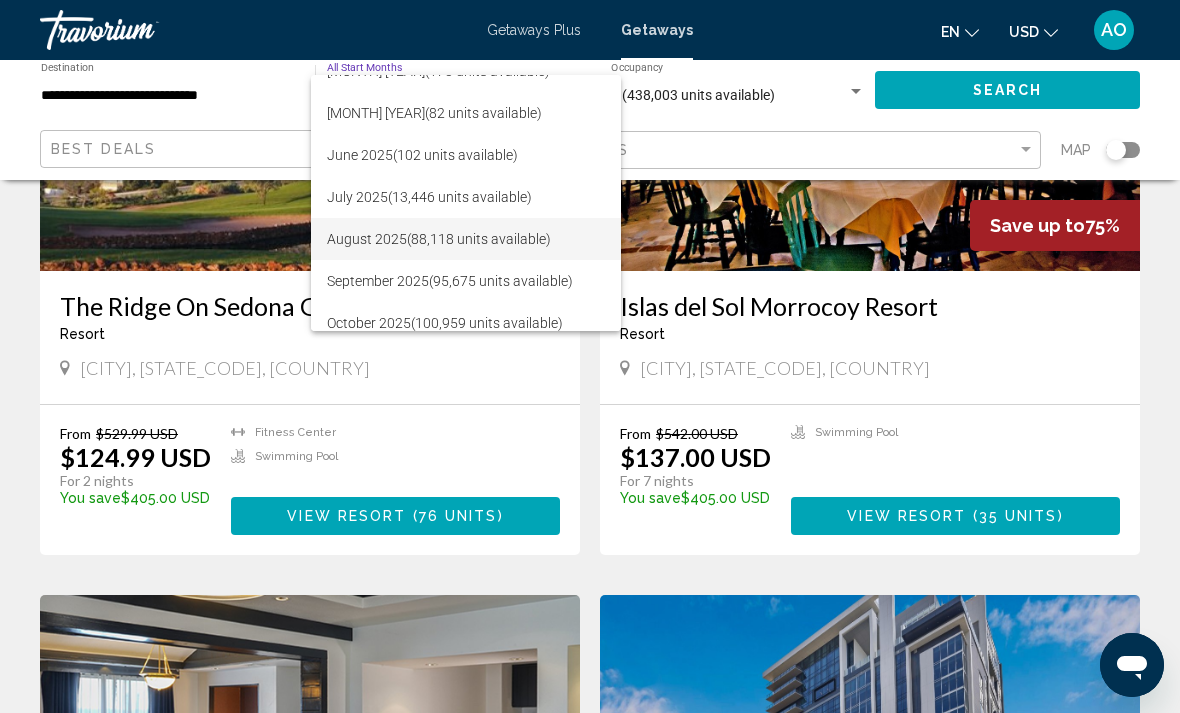 click on "[MONTH] [YEAR]  ([UNITS] units available)" at bounding box center [466, 239] 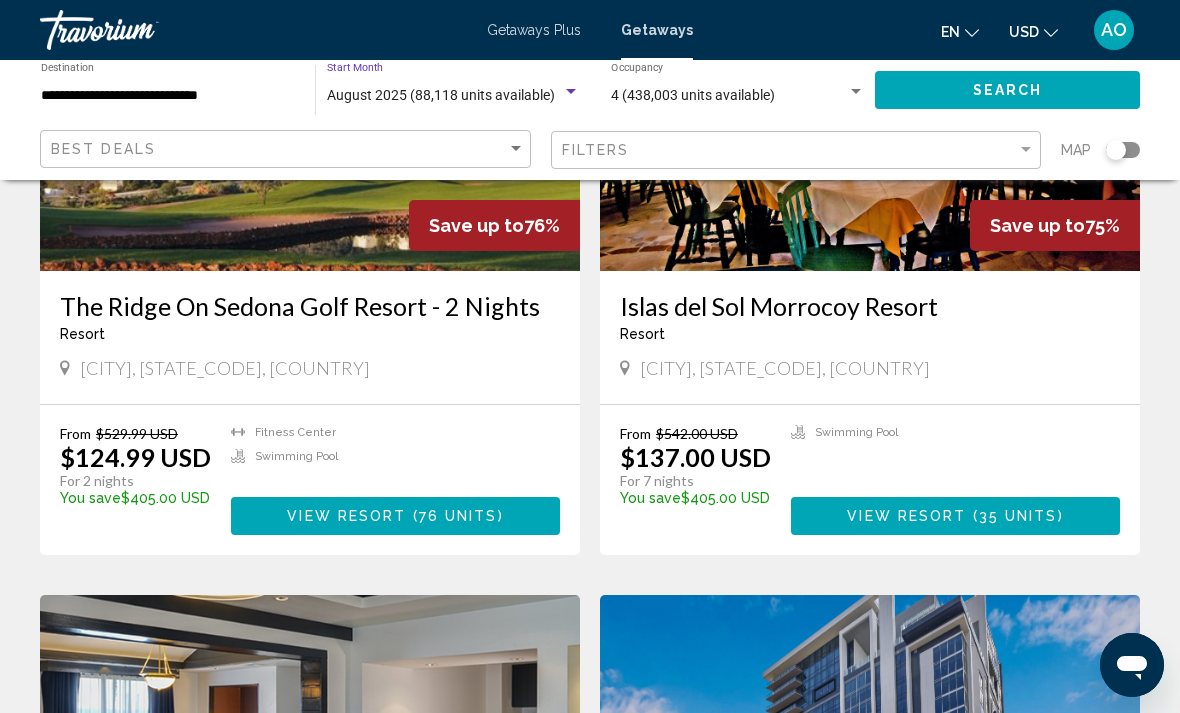 click on "Search" 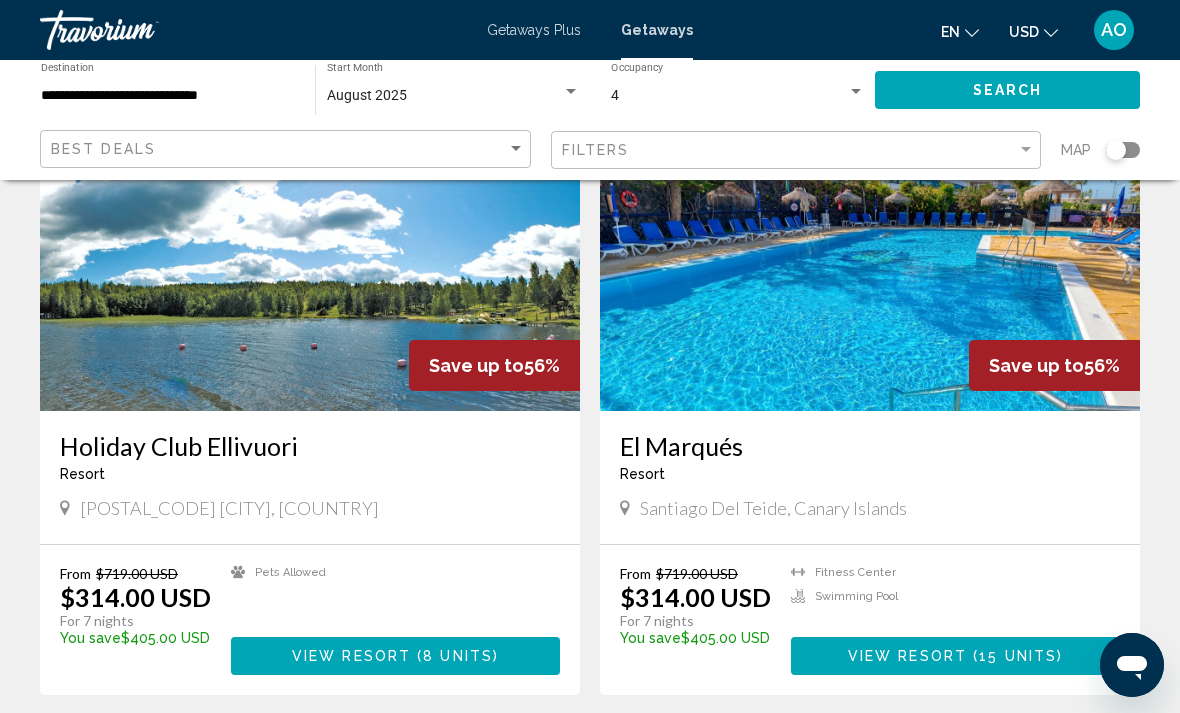 scroll, scrollTop: 821, scrollLeft: 0, axis: vertical 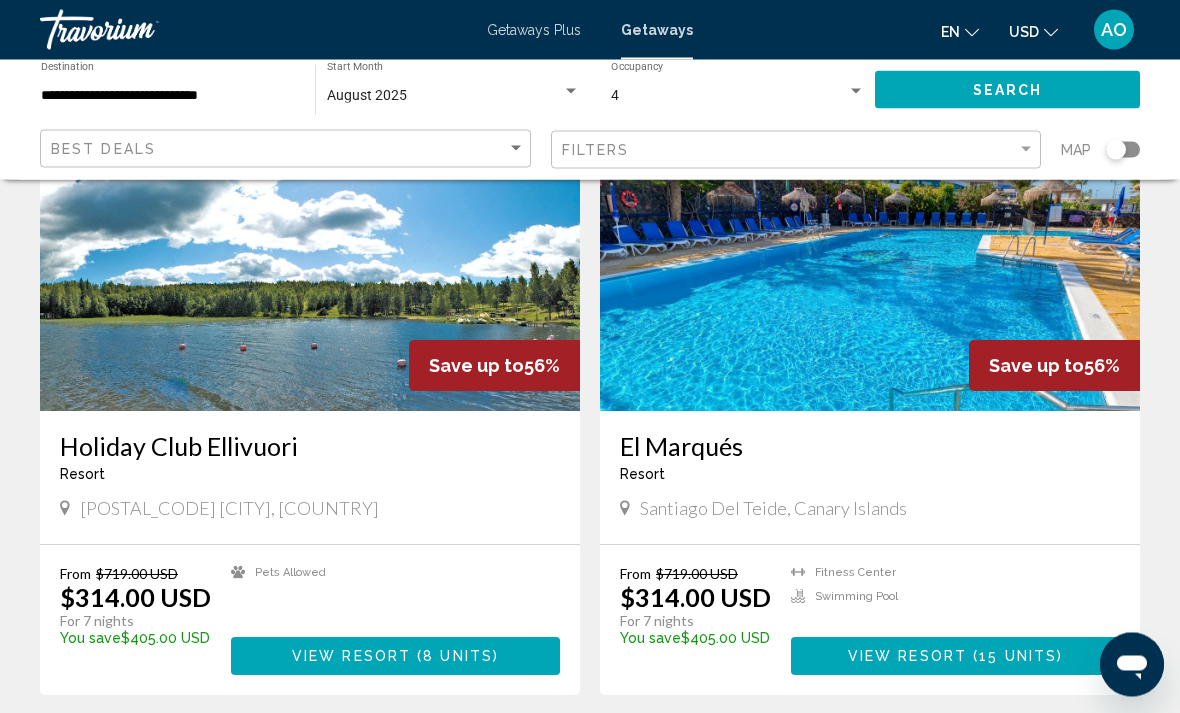 click at bounding box center [870, 252] 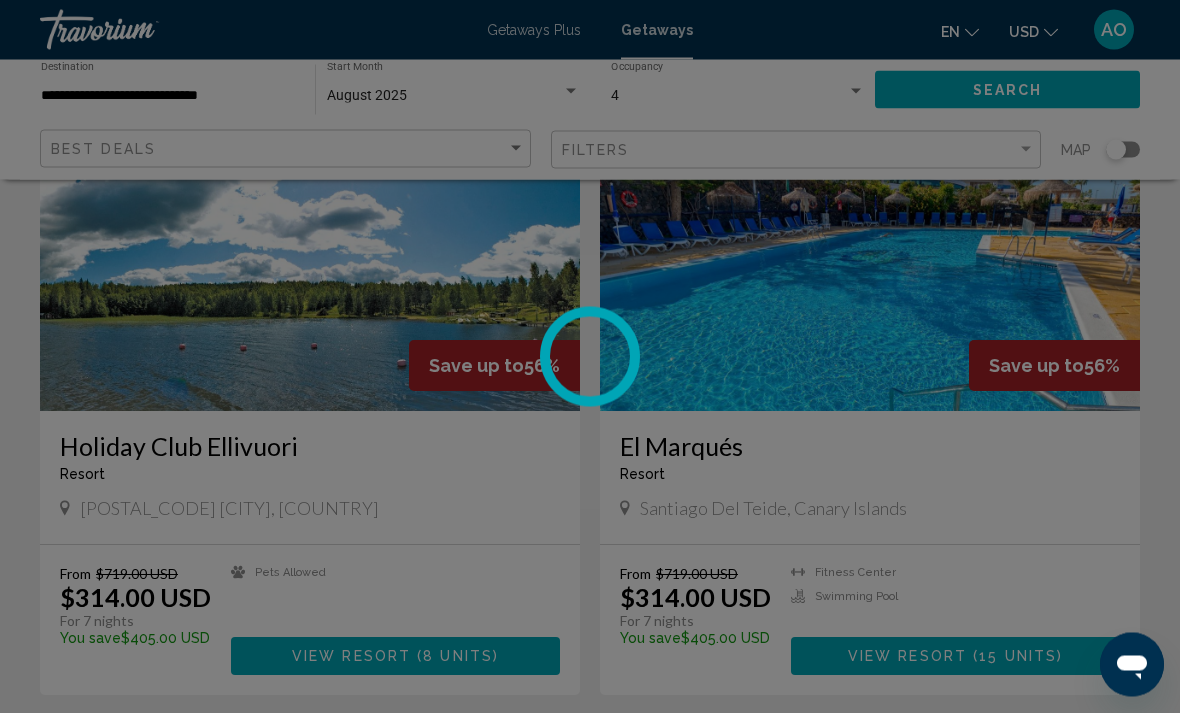 scroll, scrollTop: 822, scrollLeft: 0, axis: vertical 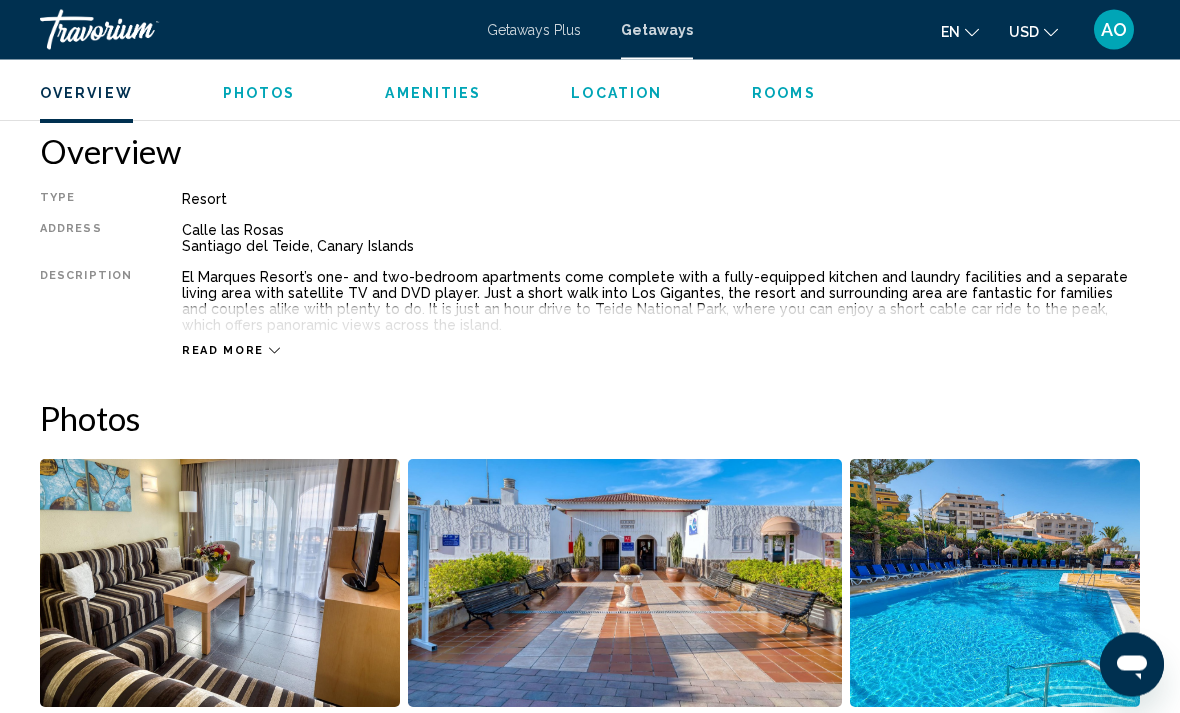 click on "Read more" at bounding box center [223, 351] 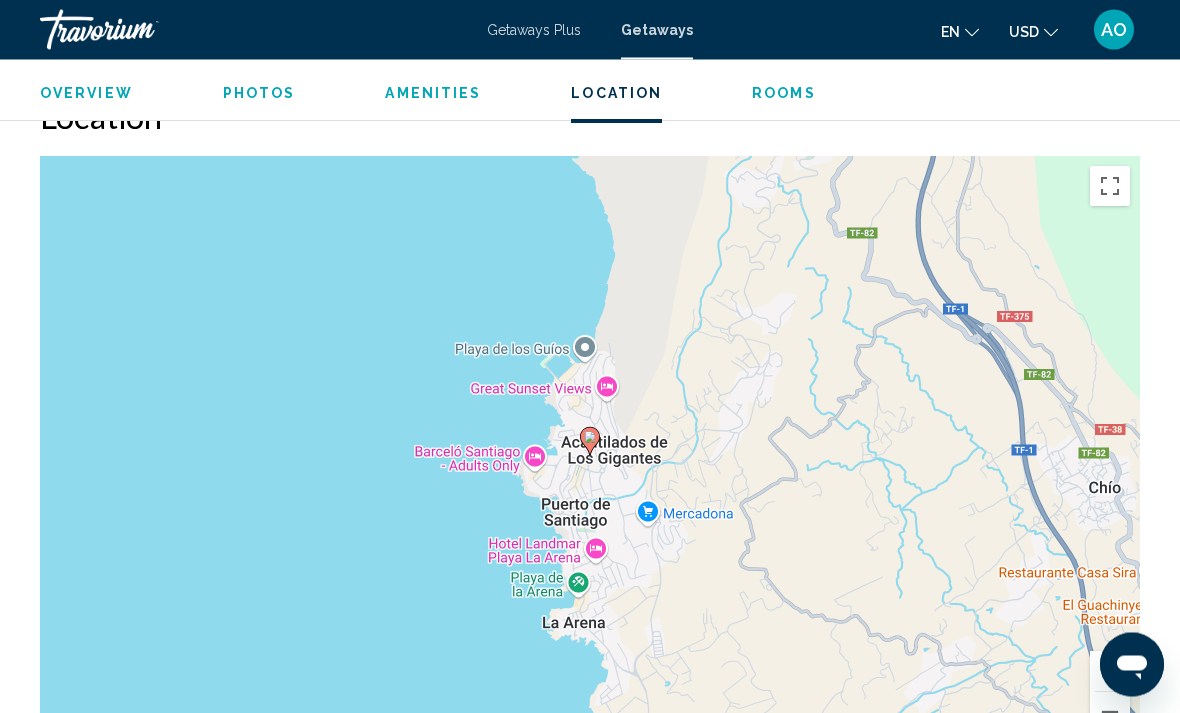 scroll, scrollTop: 2739, scrollLeft: 0, axis: vertical 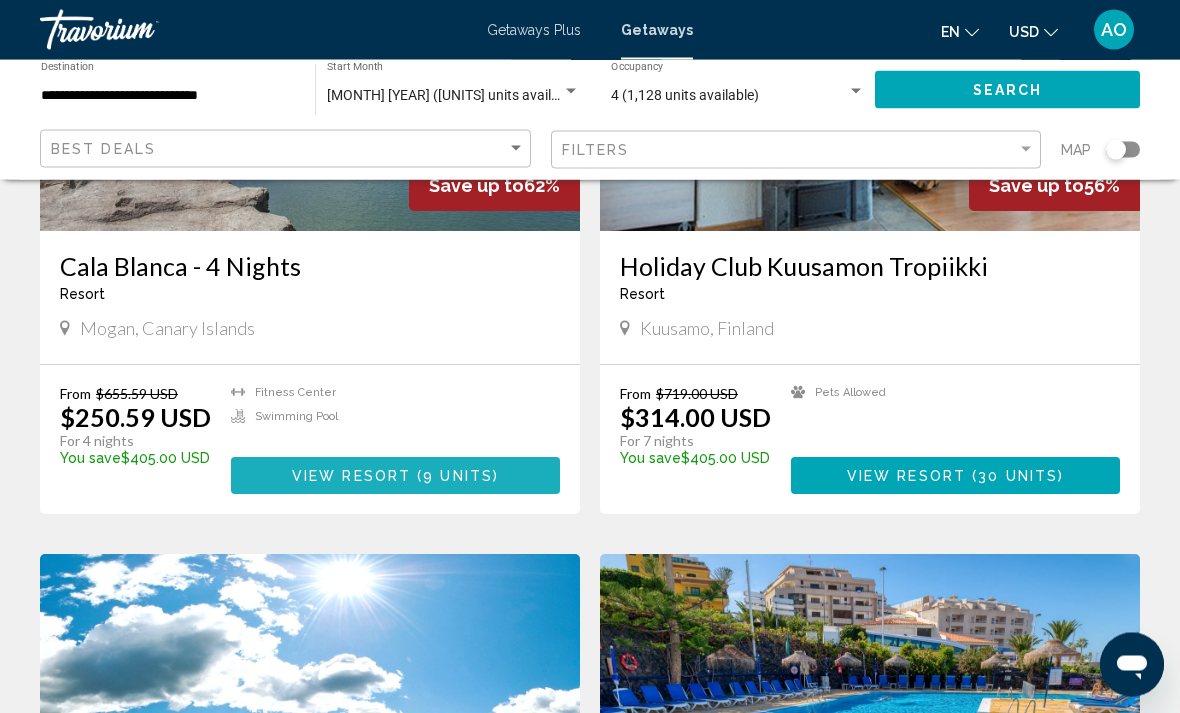 click on "( 9 units )" at bounding box center (455, 477) 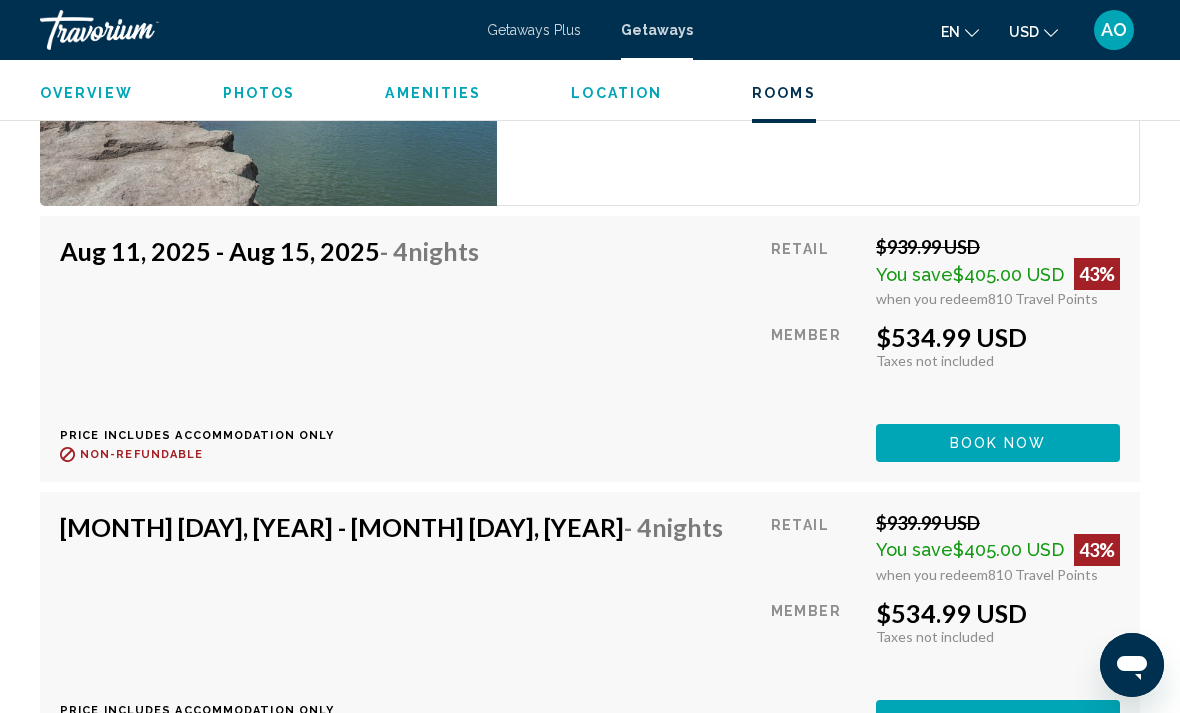 scroll, scrollTop: 5452, scrollLeft: 0, axis: vertical 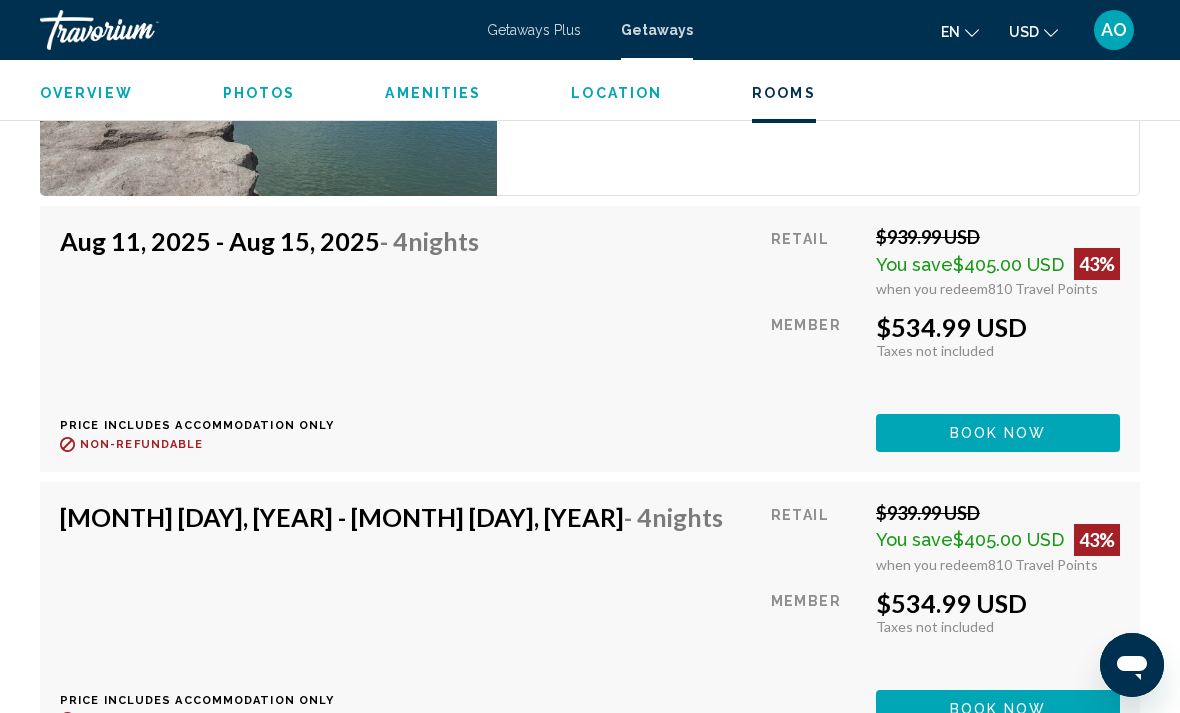 click on "Book now" at bounding box center (998, -790) 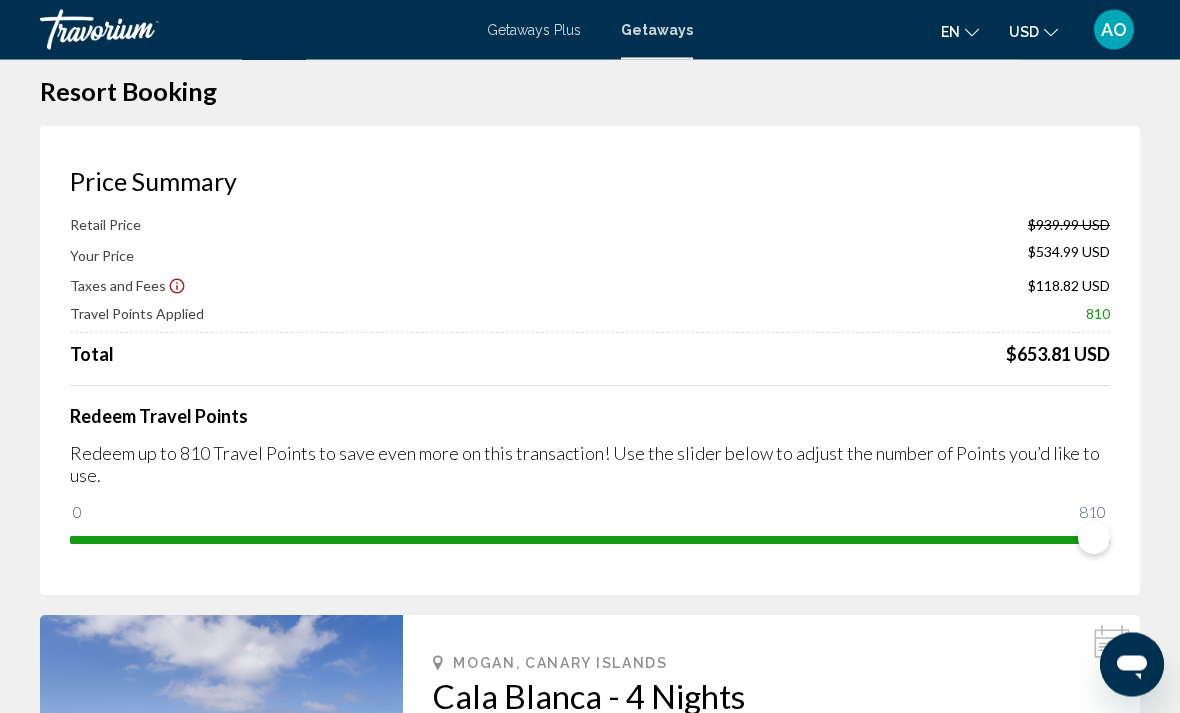 scroll, scrollTop: 18, scrollLeft: 0, axis: vertical 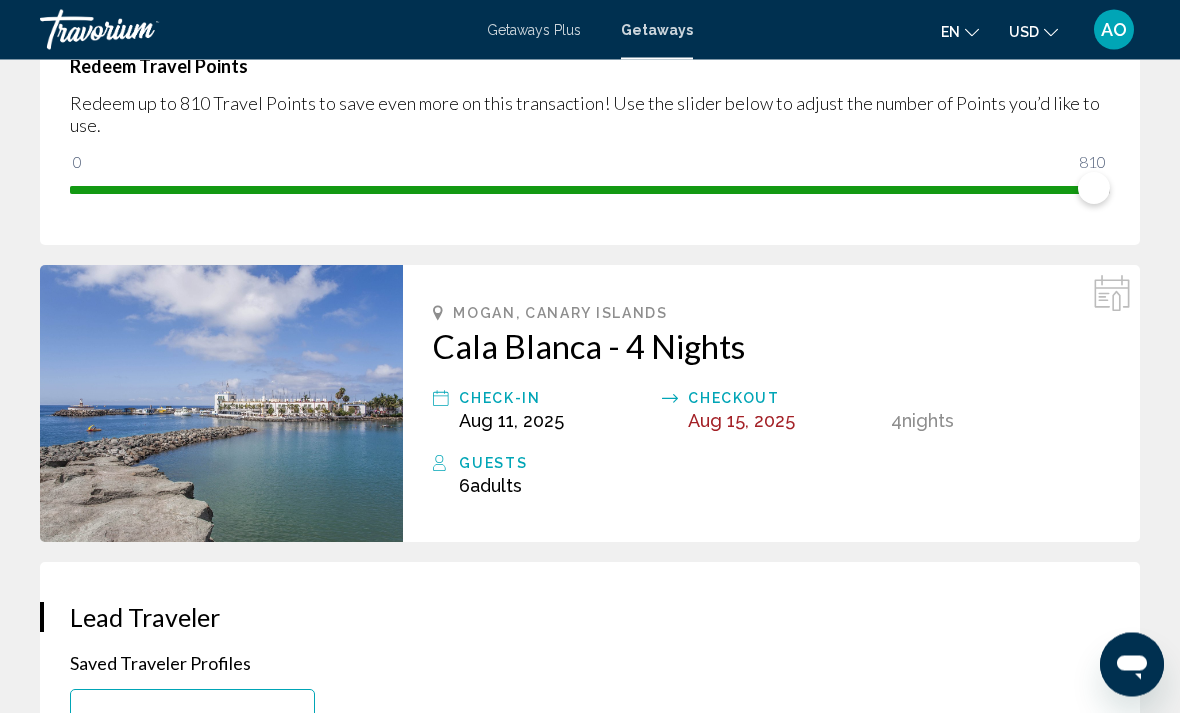 click on "Adults" at bounding box center (496, 486) 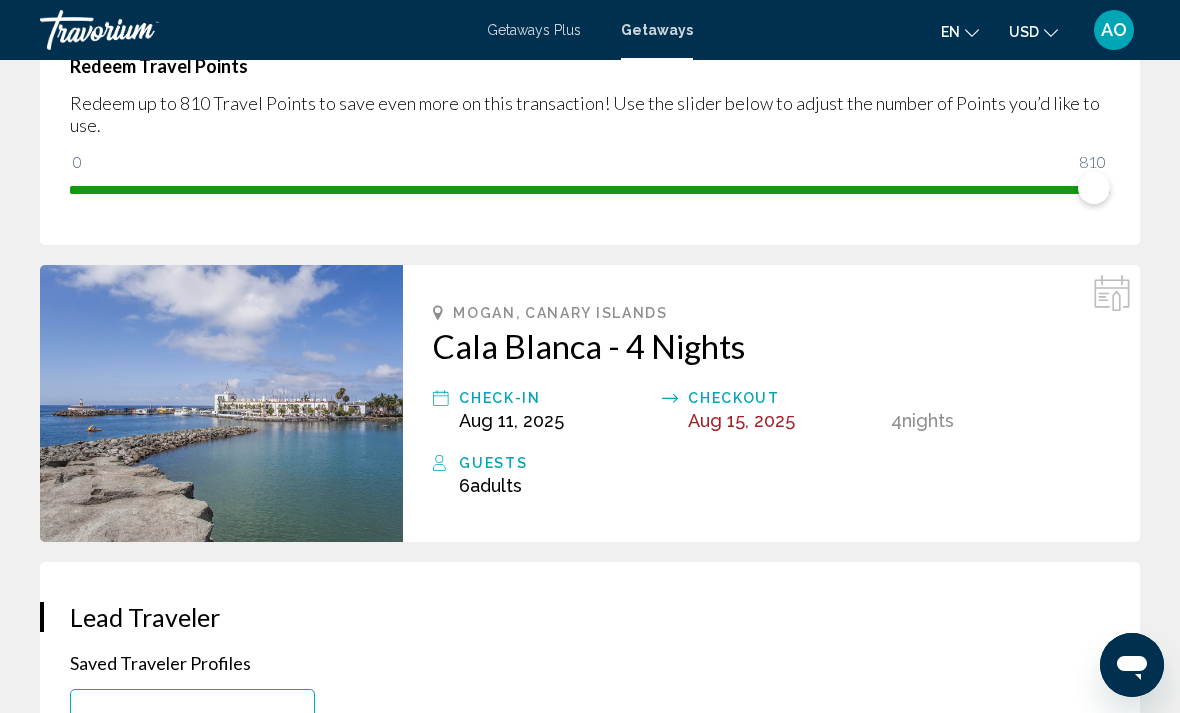 click on "Adults" at bounding box center (496, 485) 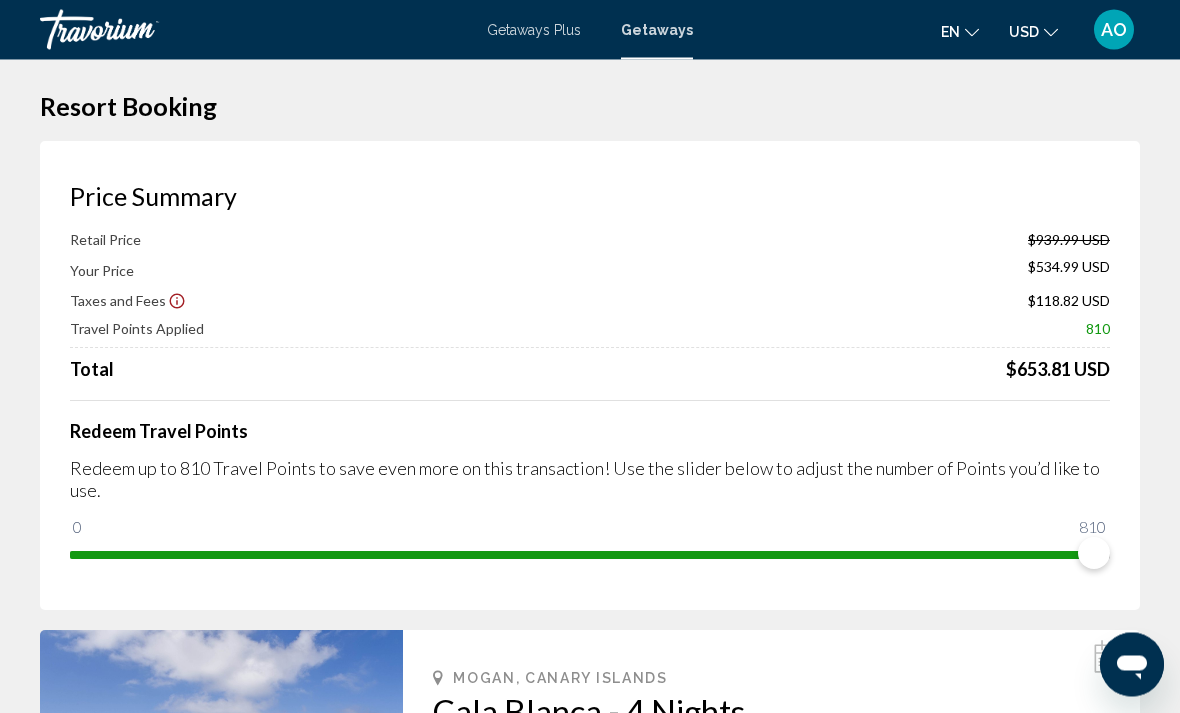 scroll, scrollTop: 0, scrollLeft: 0, axis: both 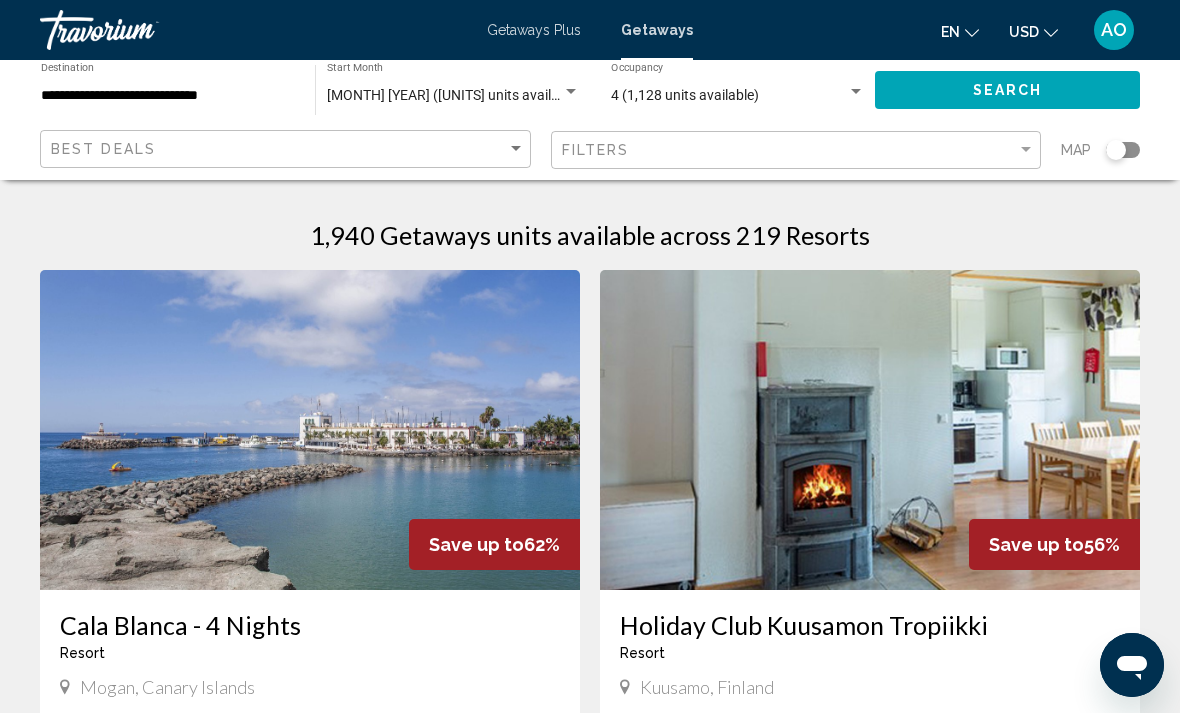 click on "4 (1,128 units available) Occupancy Any Occupancy" 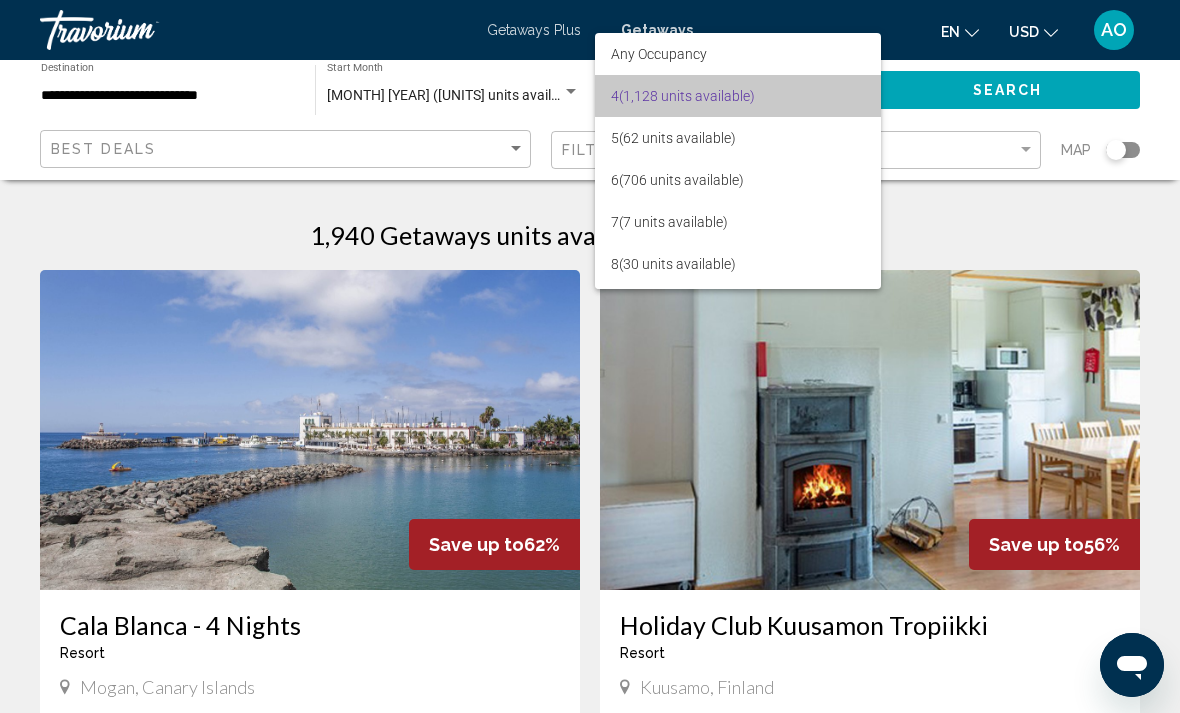 click on "4  (1,128 units available)" at bounding box center (738, 96) 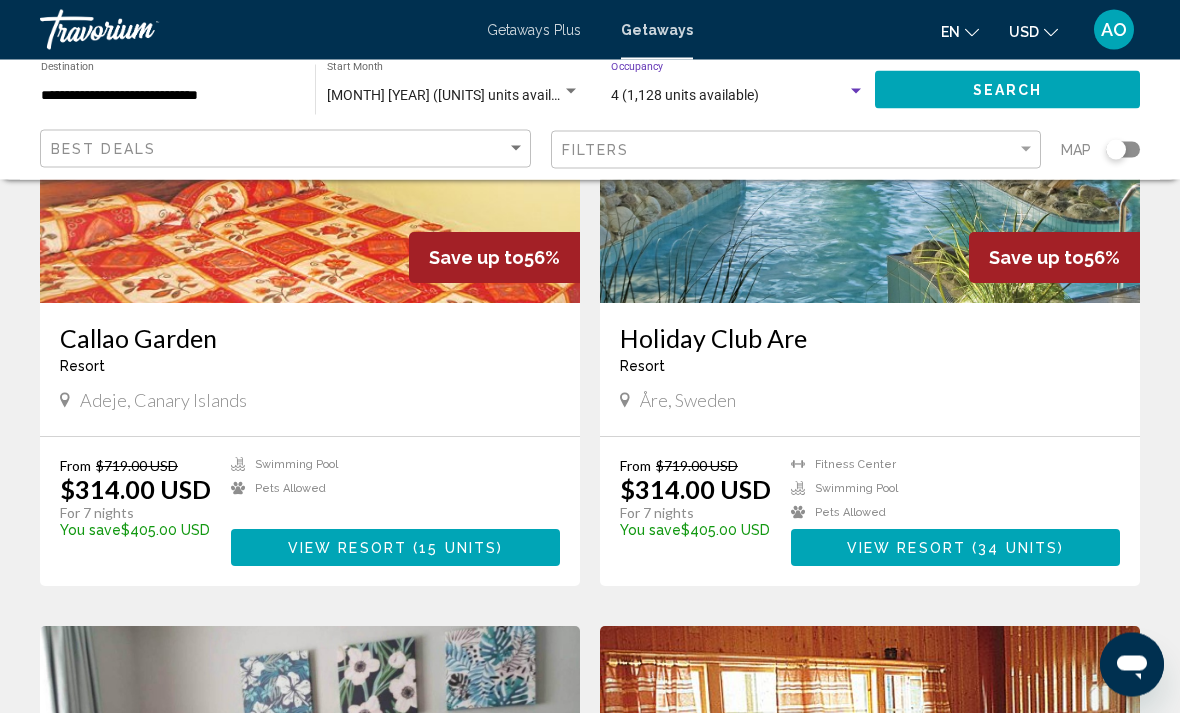 scroll, scrollTop: 2218, scrollLeft: 0, axis: vertical 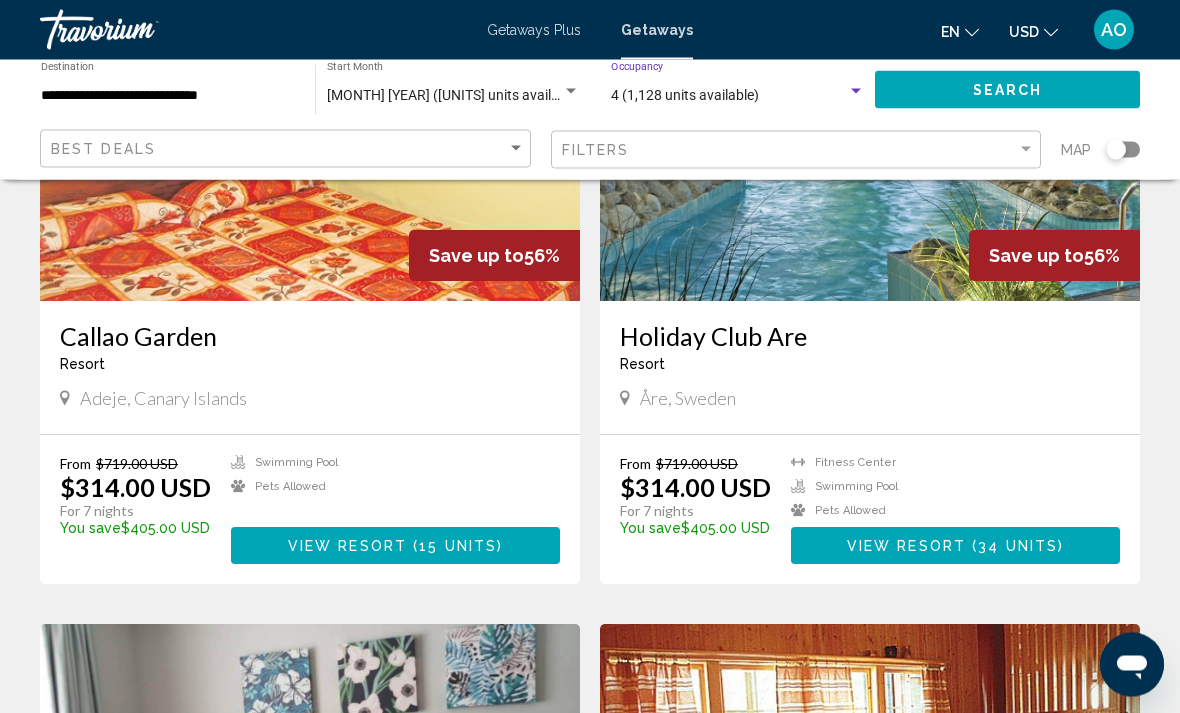 click on "Holiday Club Are" at bounding box center [870, 337] 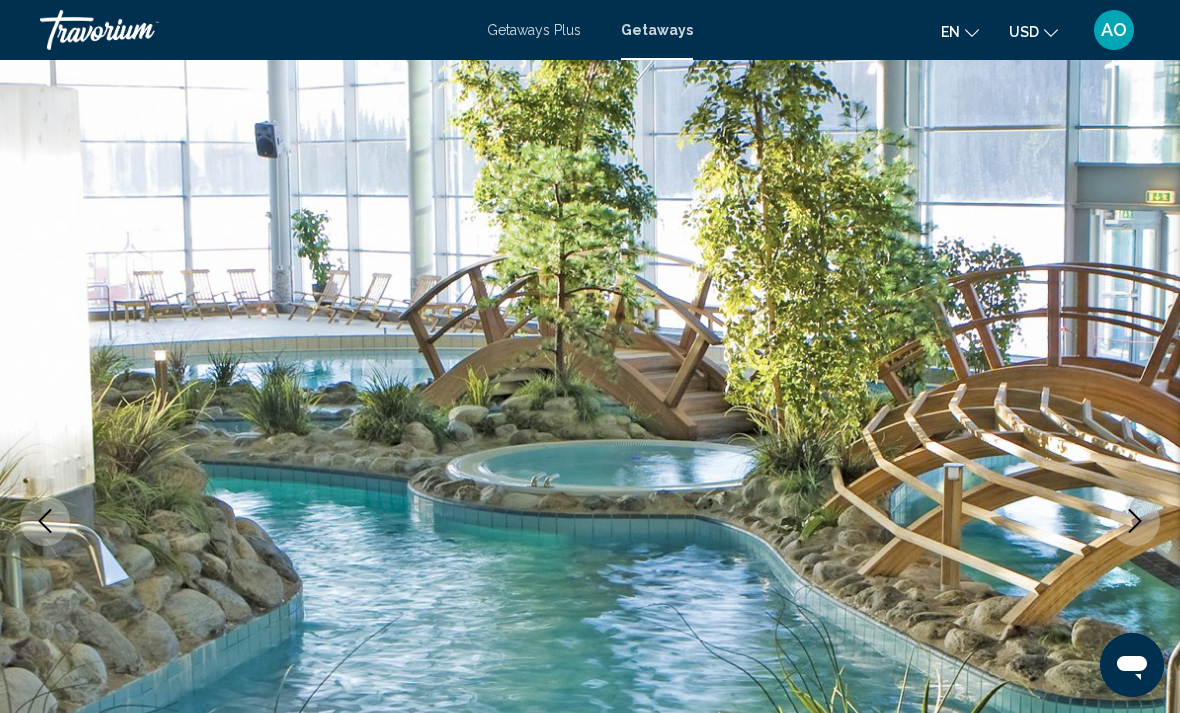 scroll, scrollTop: 0, scrollLeft: 0, axis: both 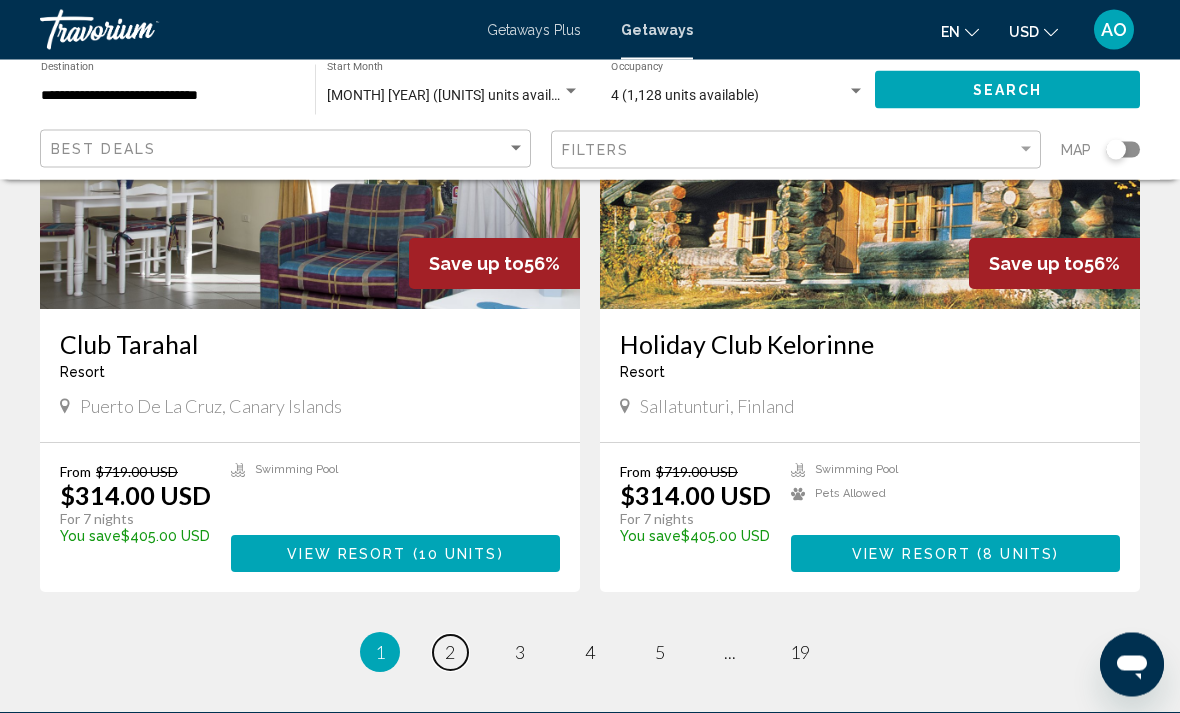 click on "2" at bounding box center [450, 653] 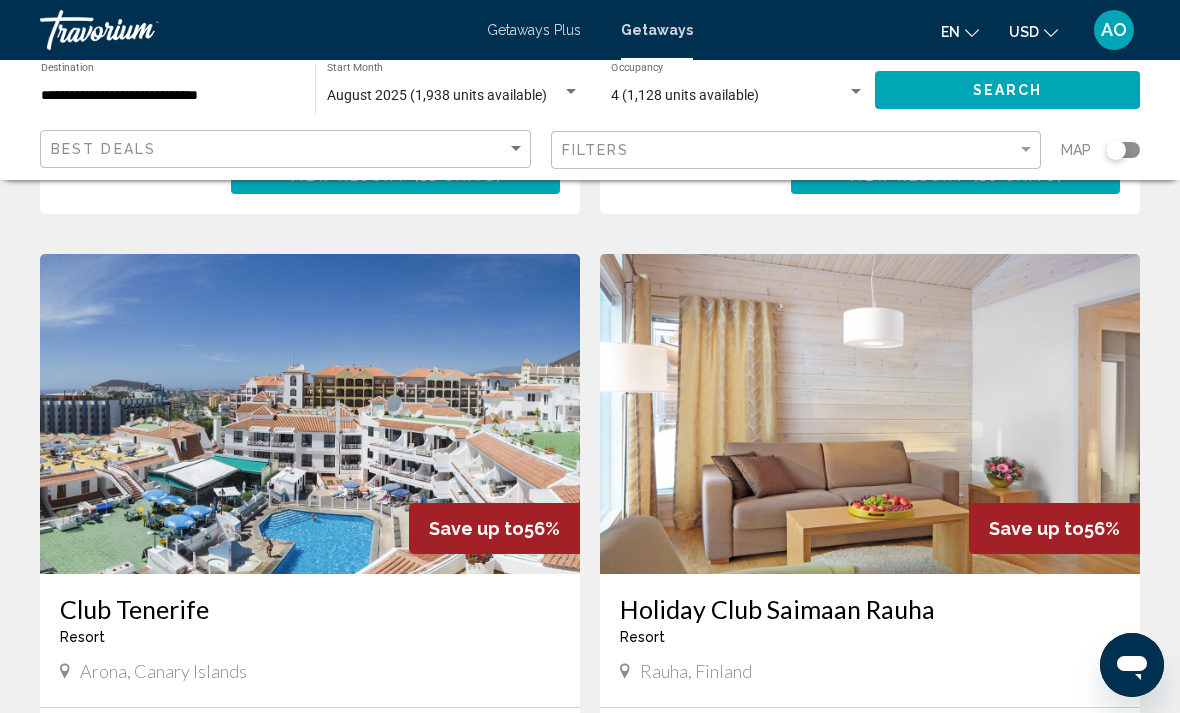 scroll, scrollTop: 1945, scrollLeft: 0, axis: vertical 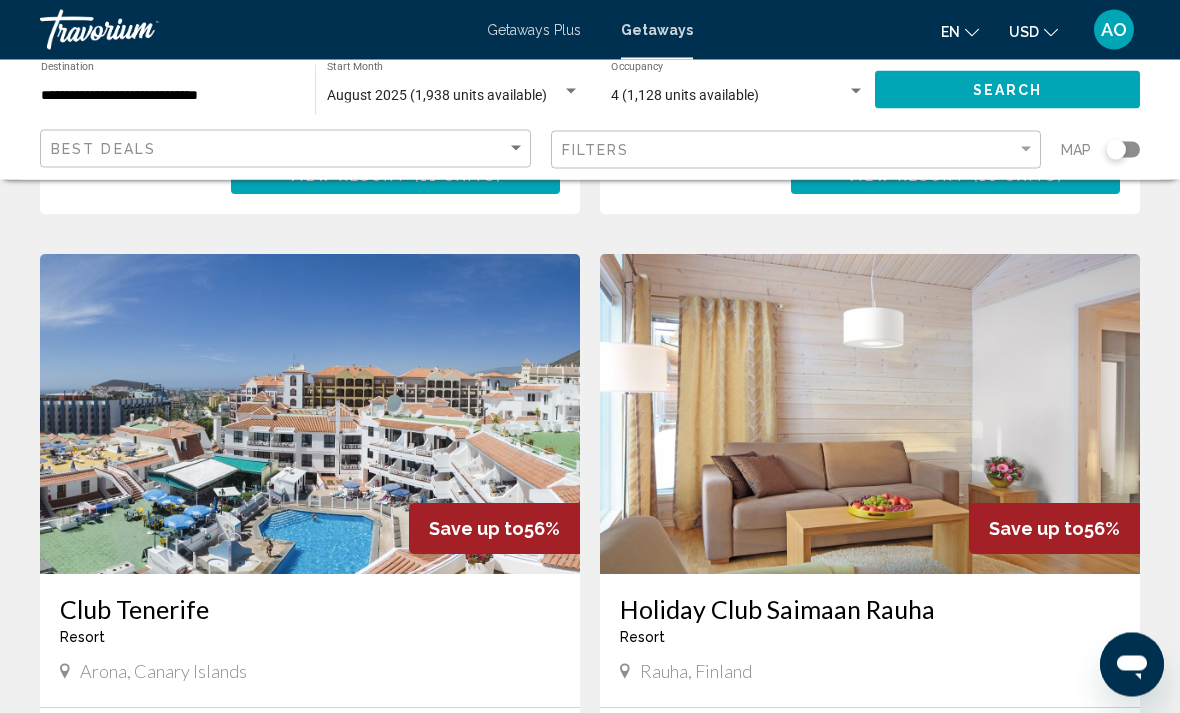 click on "Getaways Plus" at bounding box center (534, 30) 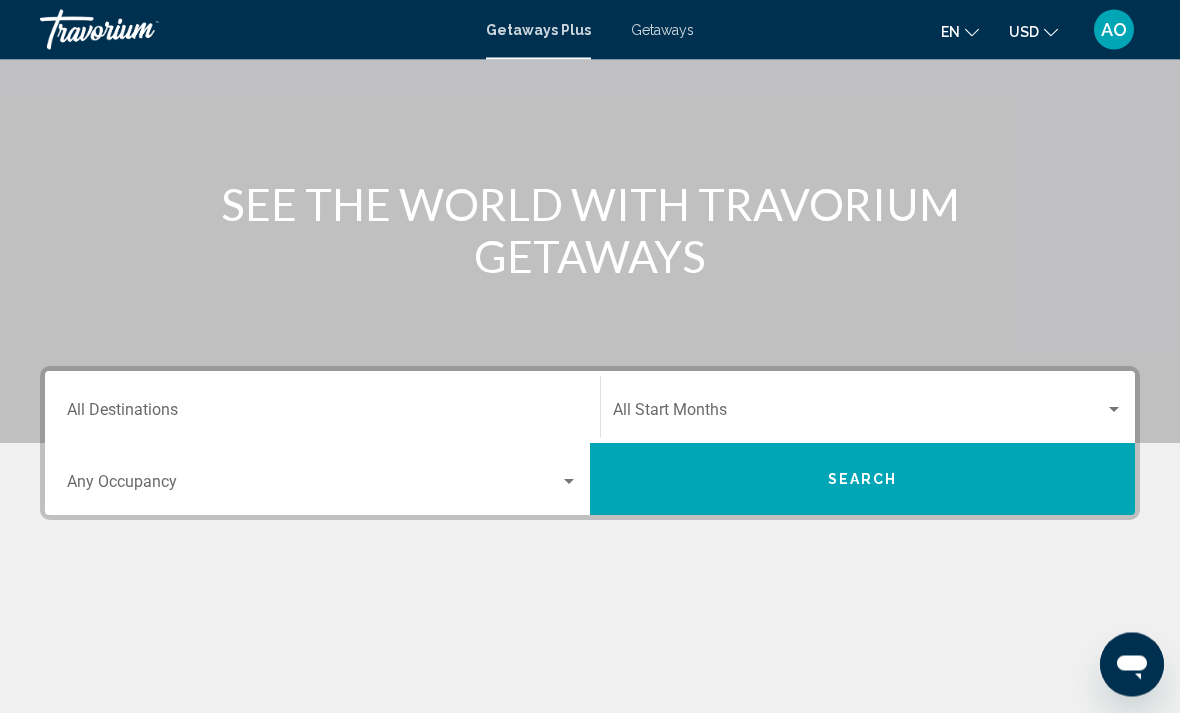 scroll, scrollTop: 157, scrollLeft: 0, axis: vertical 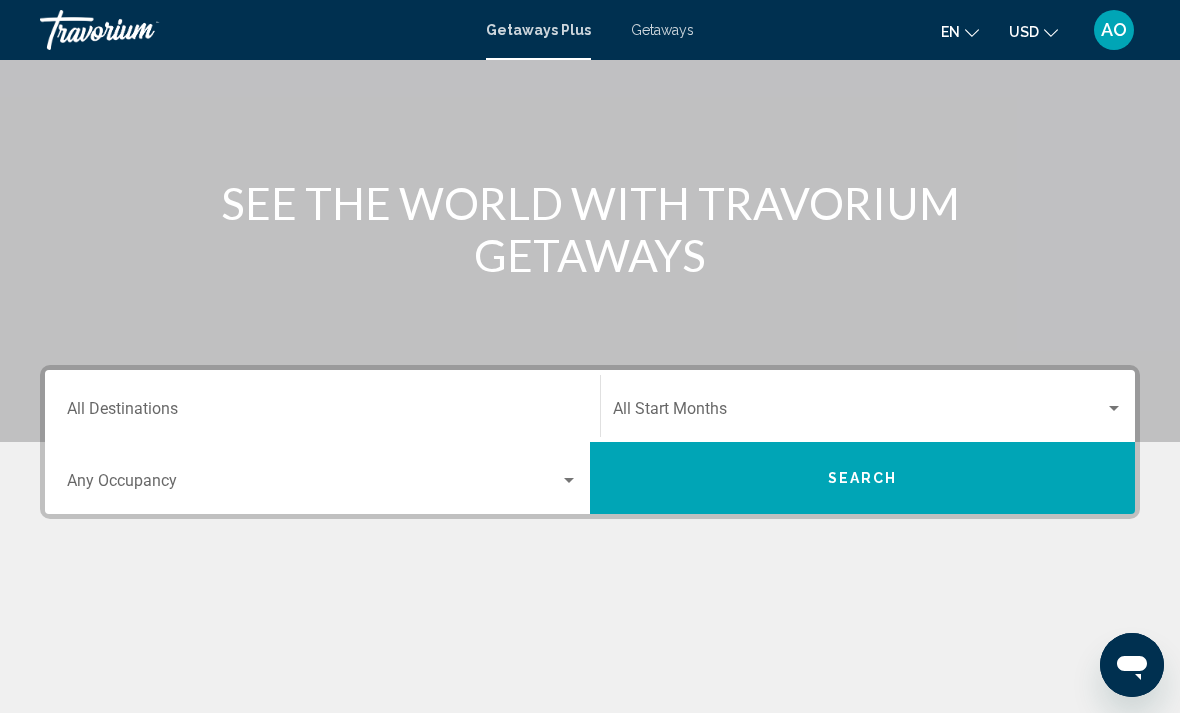 click on "Destination All Destinations" at bounding box center (322, 406) 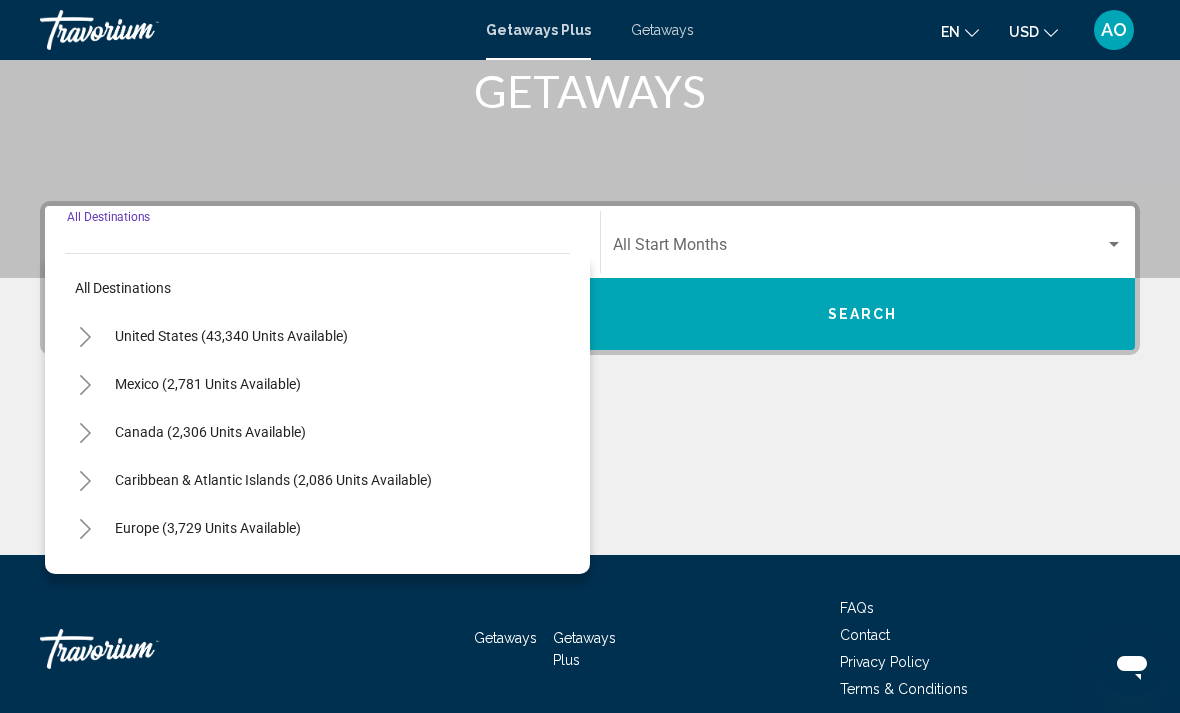 scroll, scrollTop: 345, scrollLeft: 0, axis: vertical 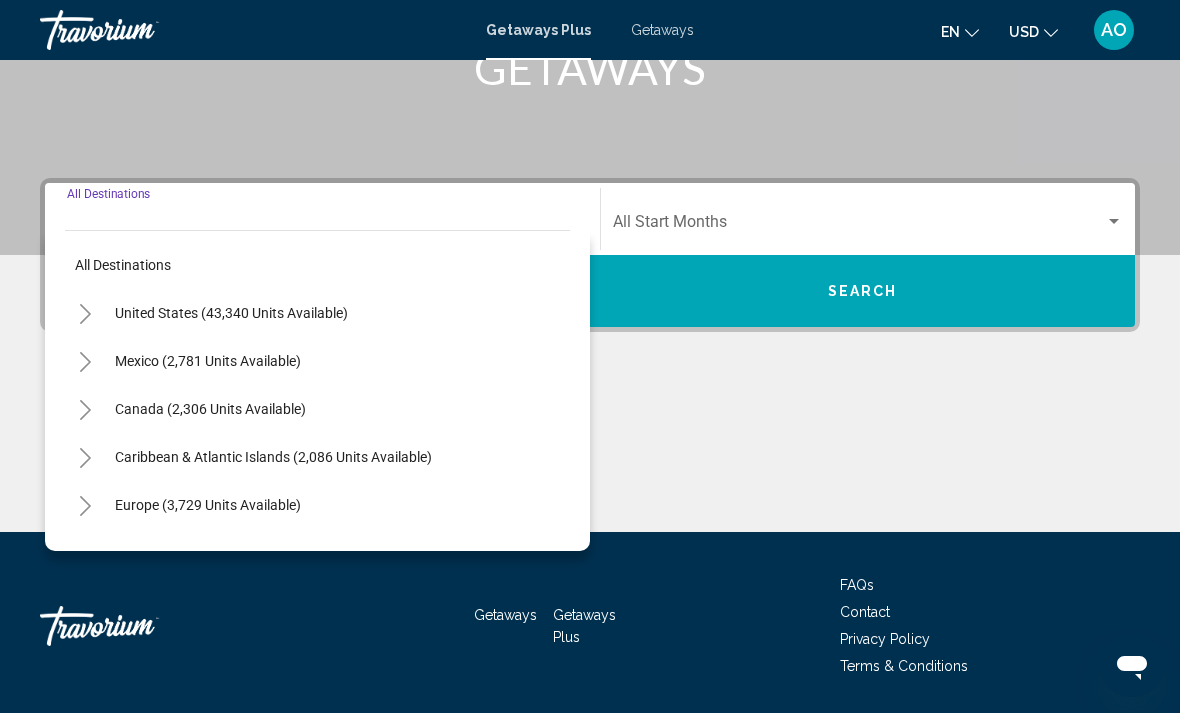 click on "Europe (3,729 units available)" at bounding box center (208, 553) 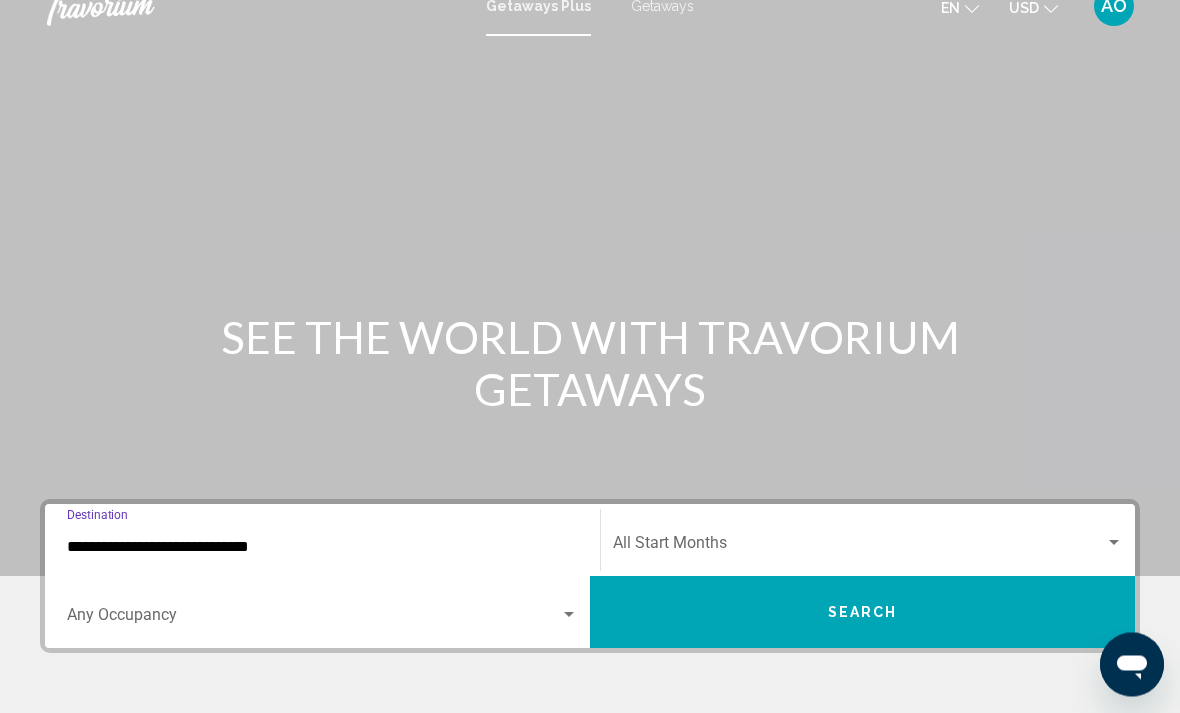 scroll, scrollTop: 0, scrollLeft: 0, axis: both 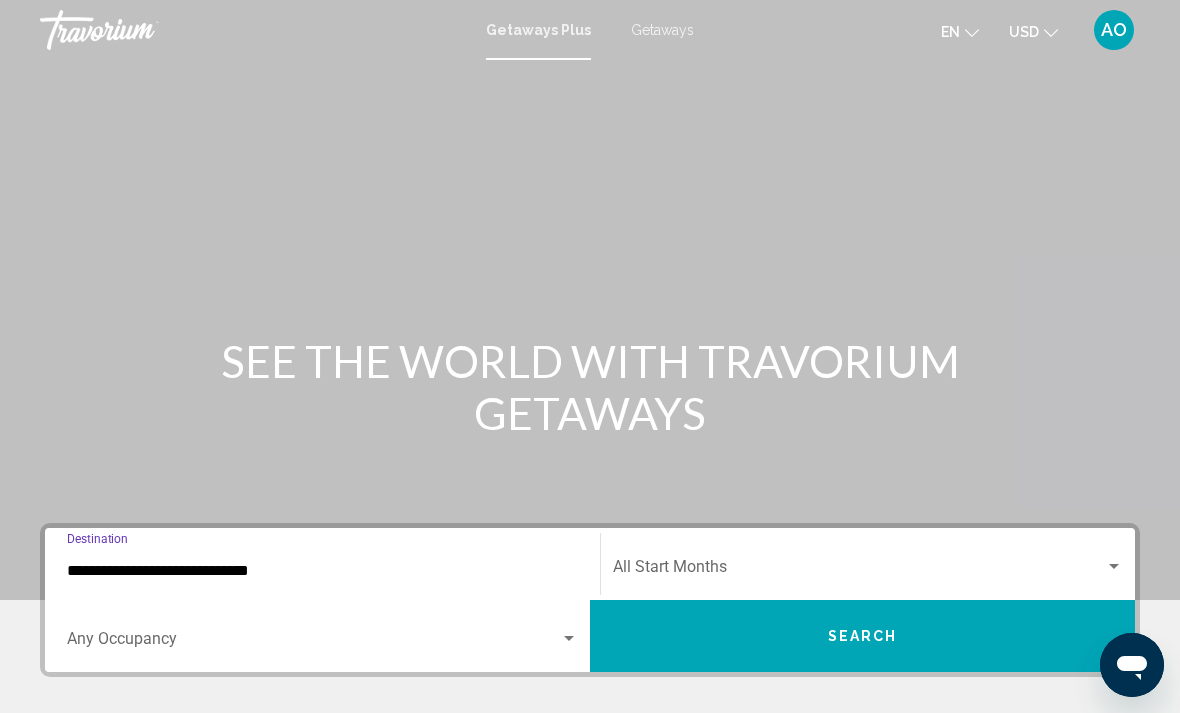 click at bounding box center (140, 30) 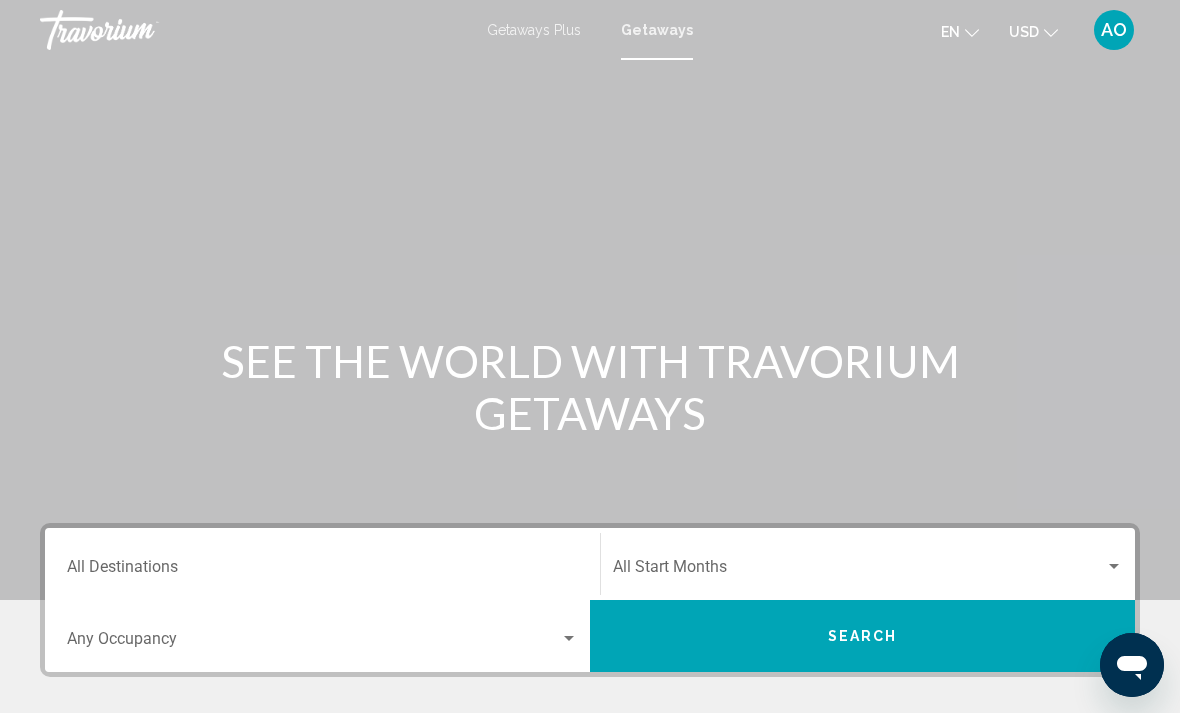 click at bounding box center [140, 30] 